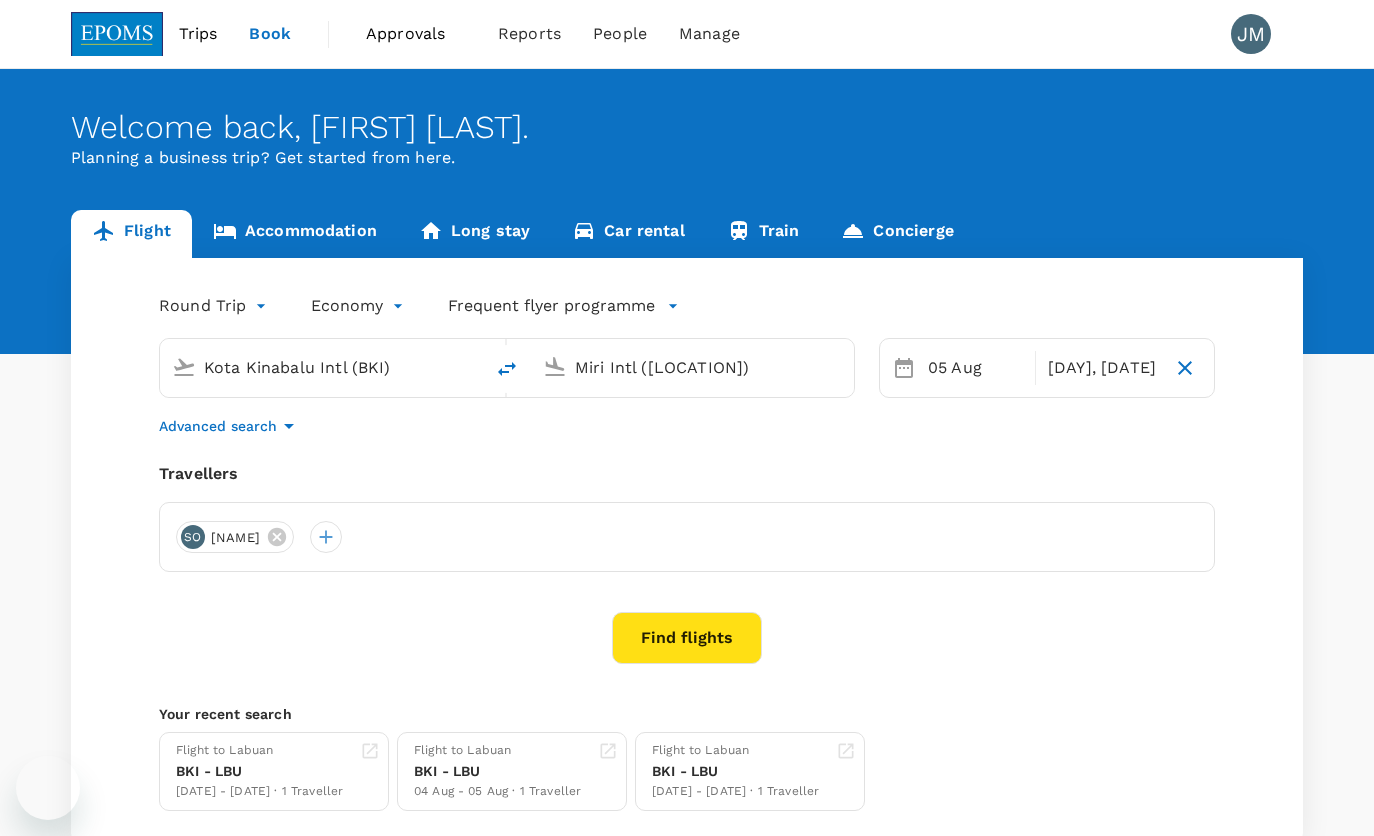 scroll, scrollTop: 0, scrollLeft: 0, axis: both 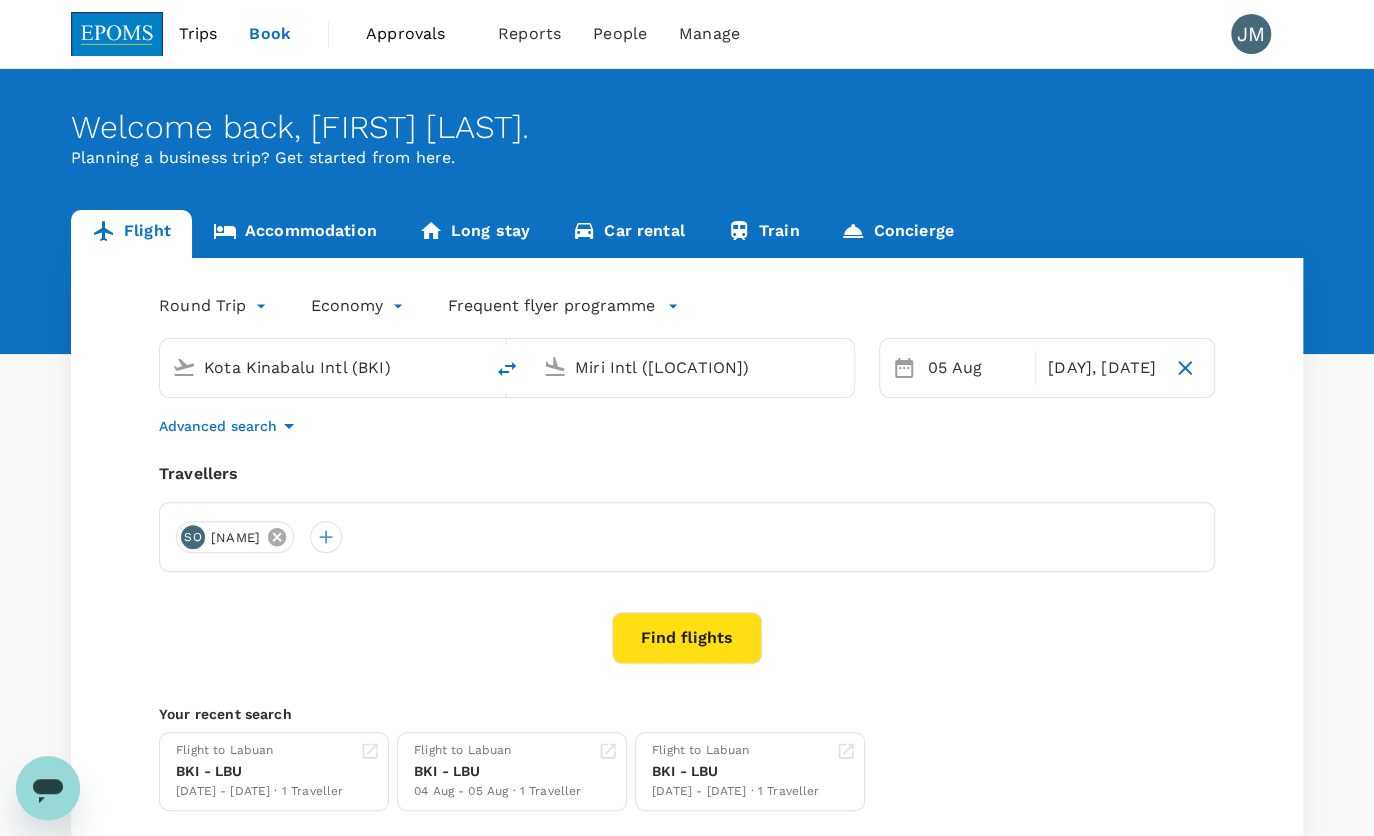 click 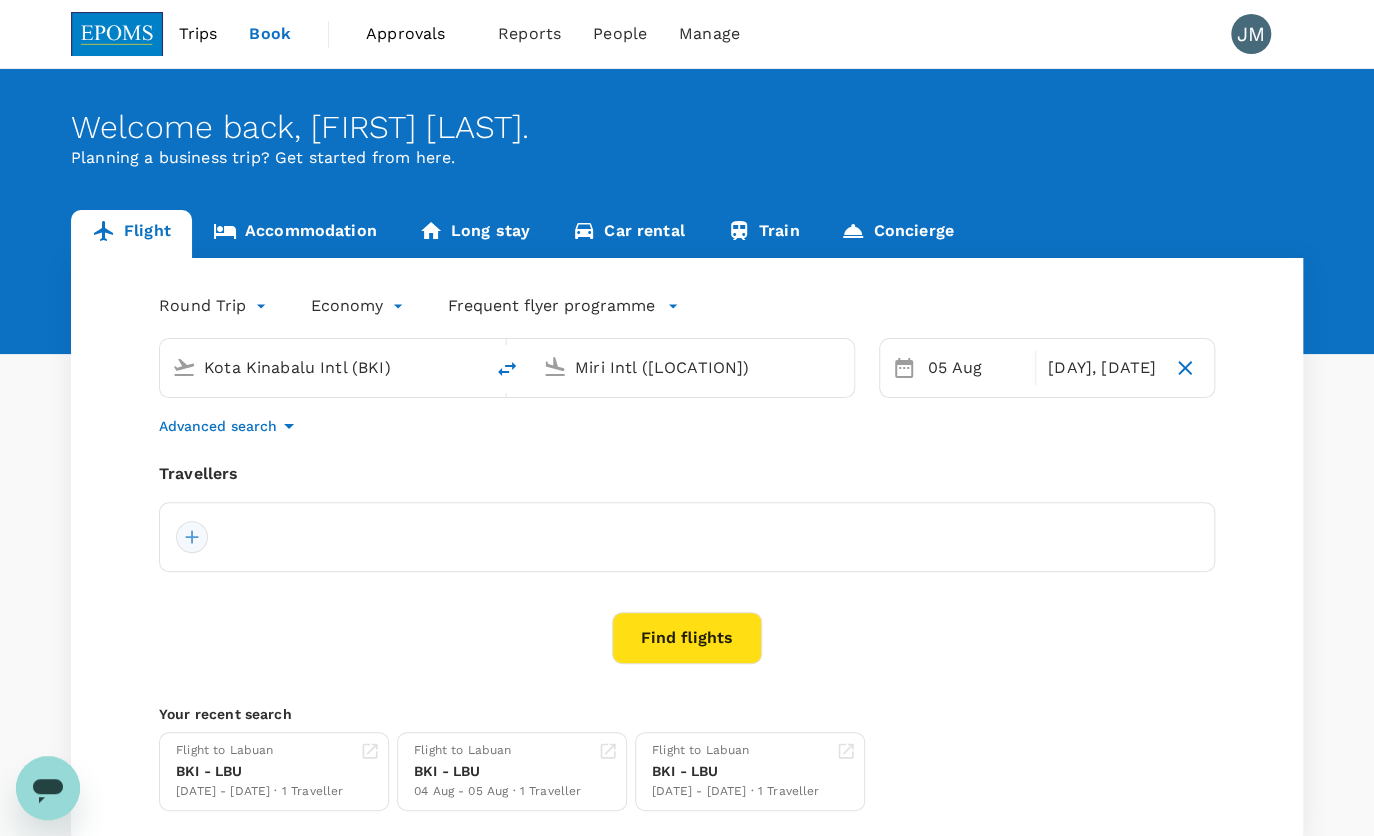 click at bounding box center [192, 537] 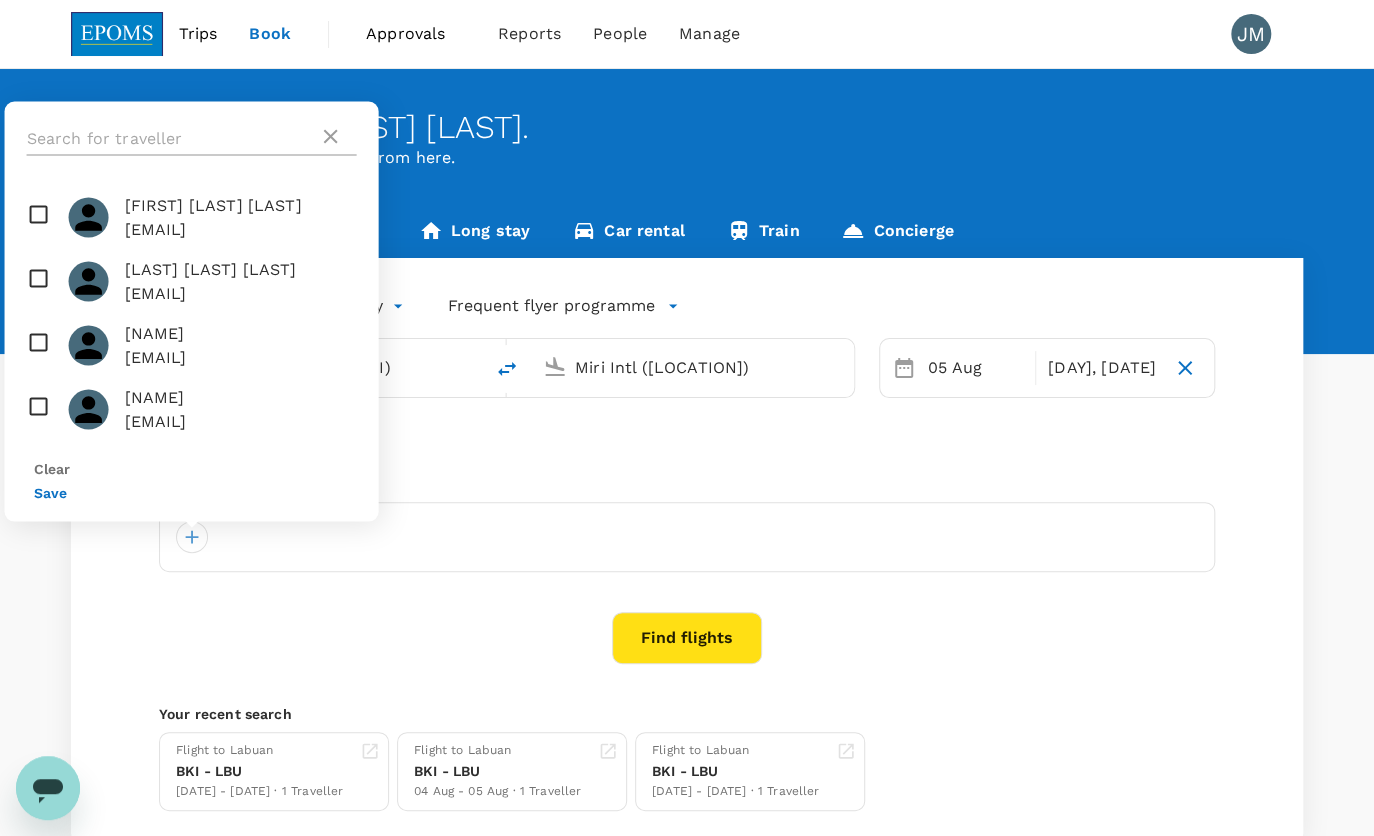 click at bounding box center (173, 139) 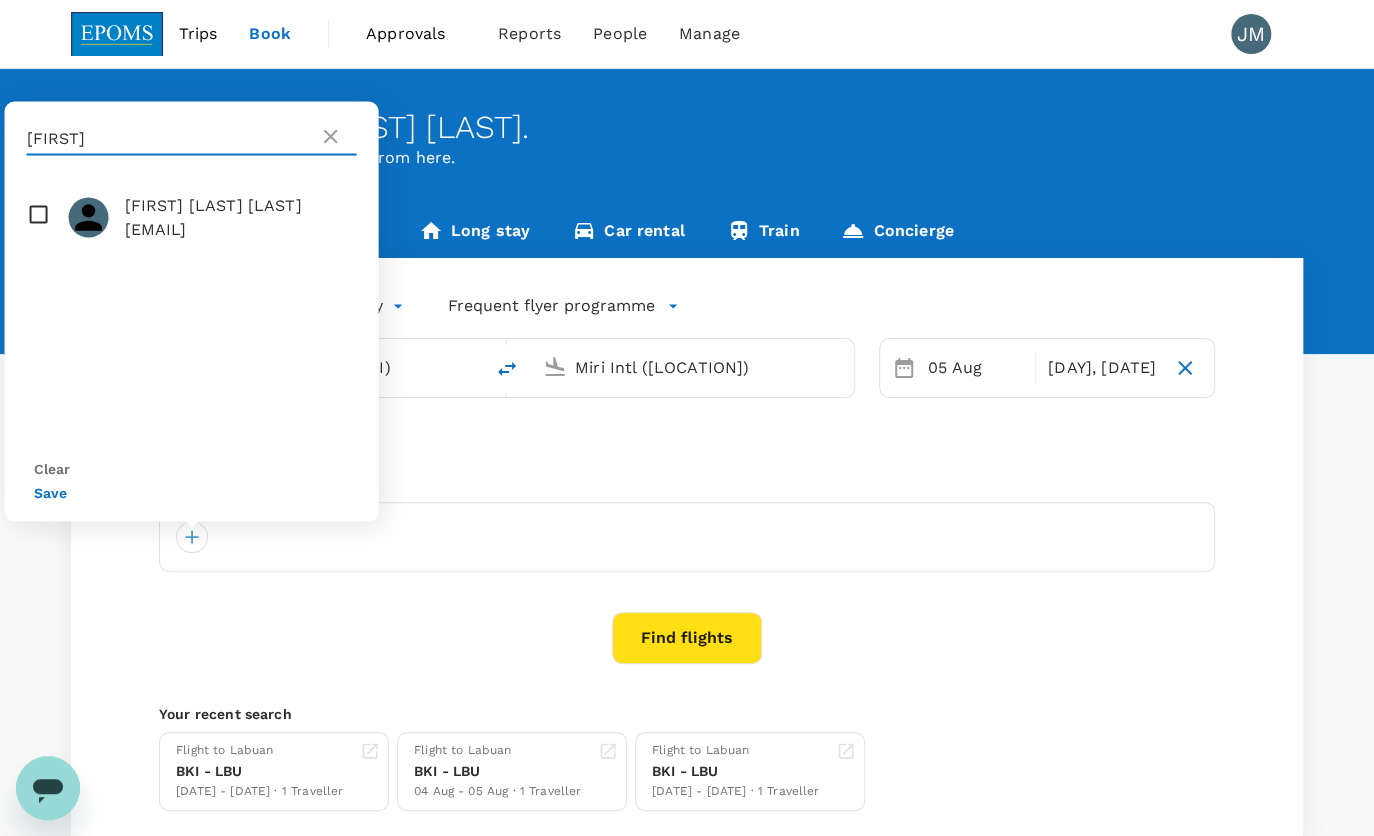type on "[FIRST]" 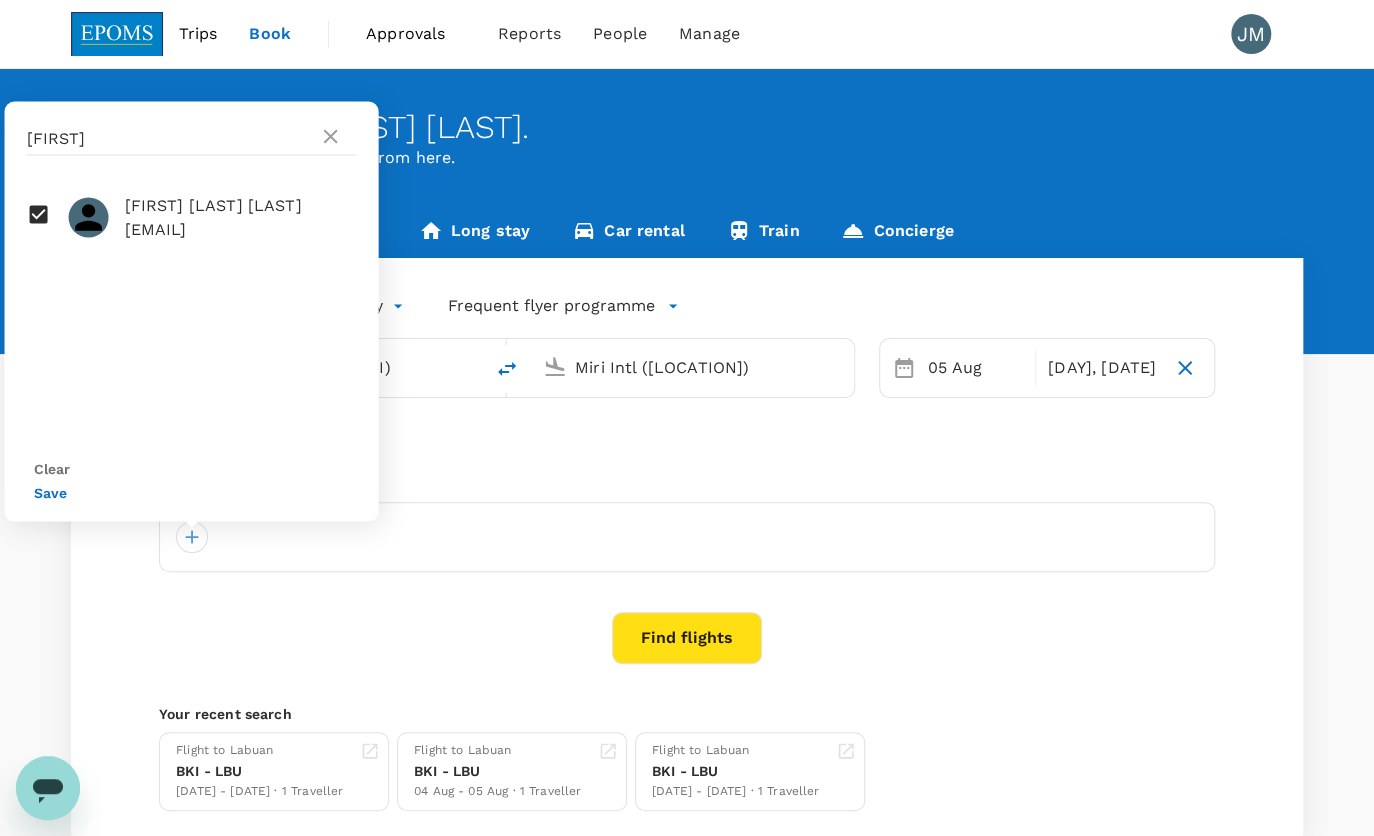 click on "Save" at bounding box center (50, 492) 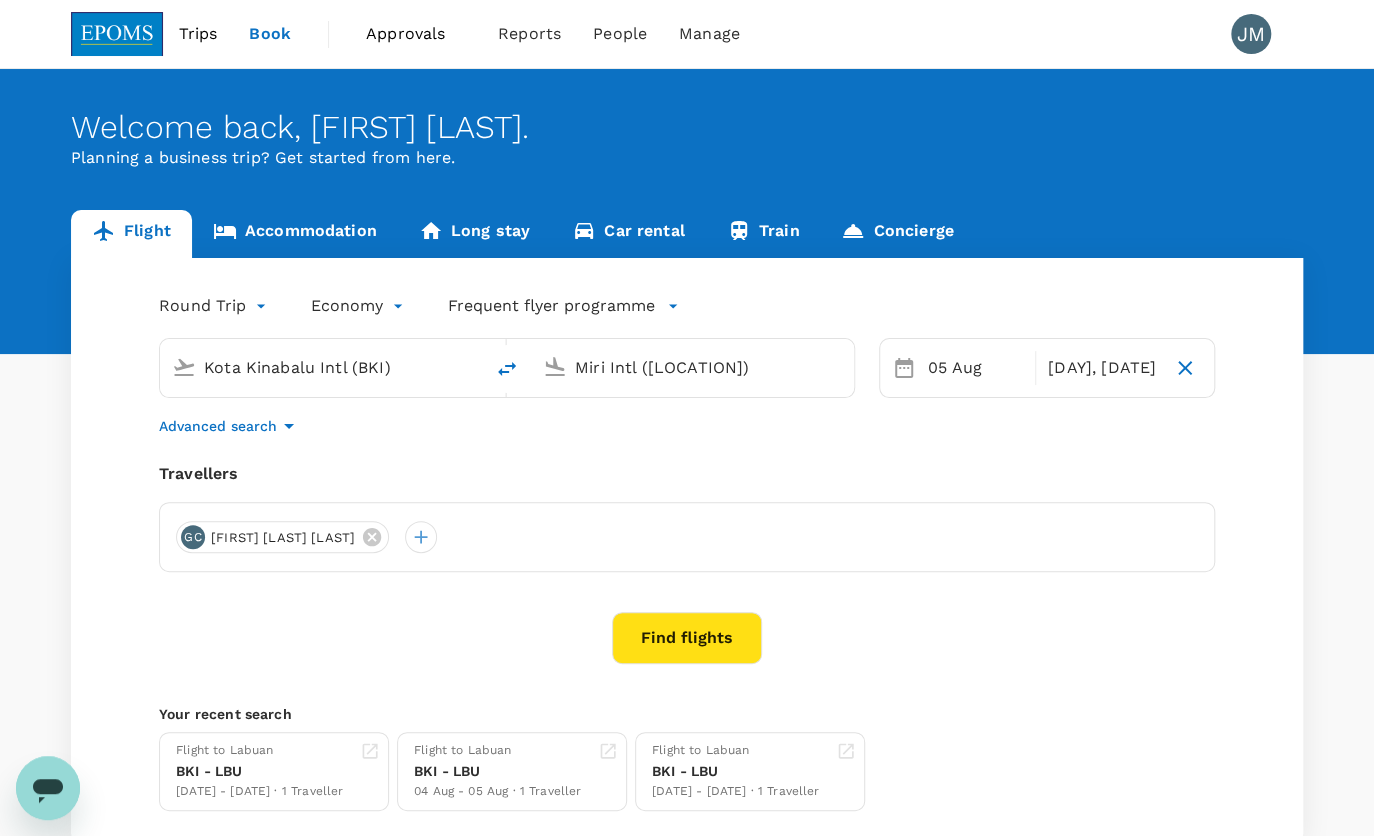 click on "Find flights" at bounding box center [687, 638] 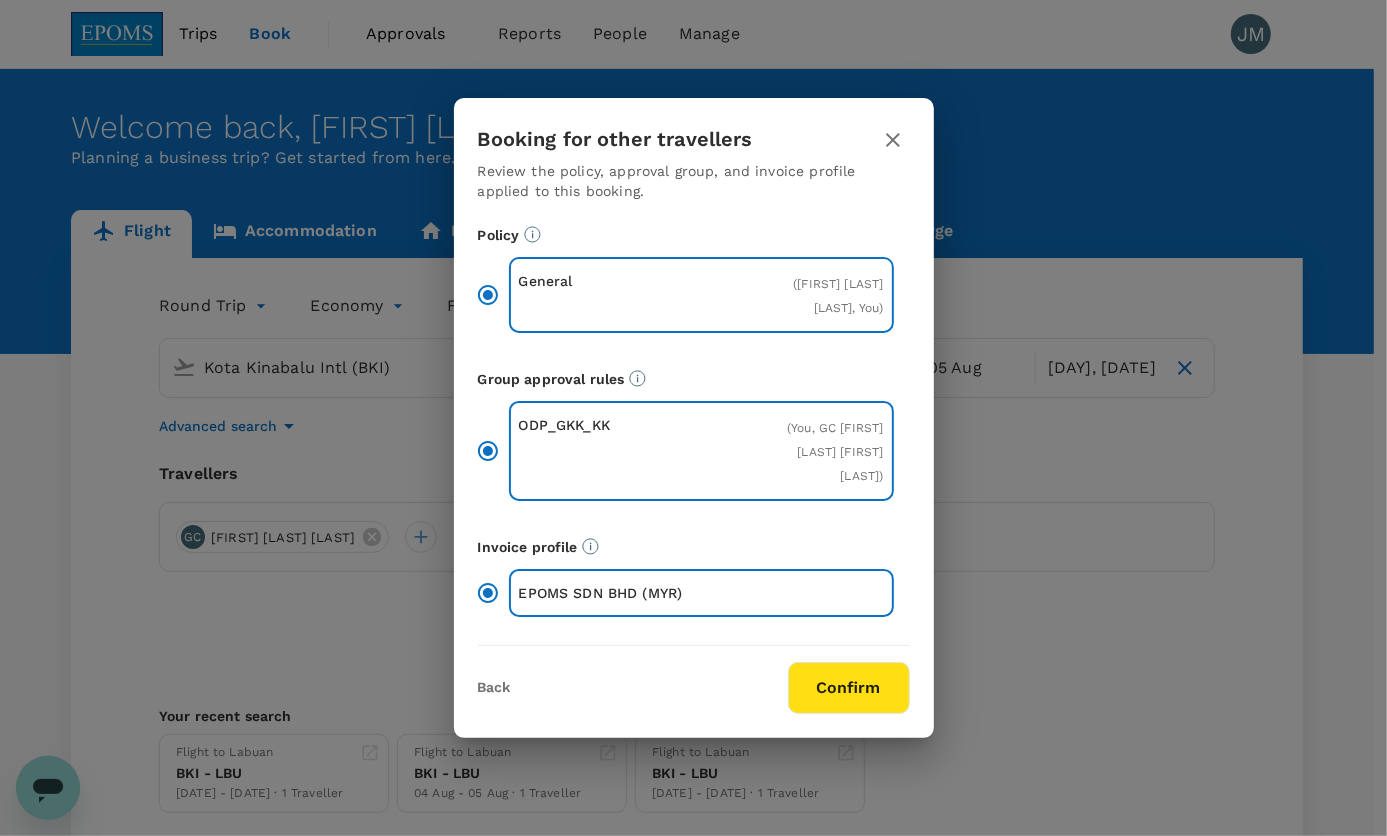click on "Confirm" at bounding box center (849, 688) 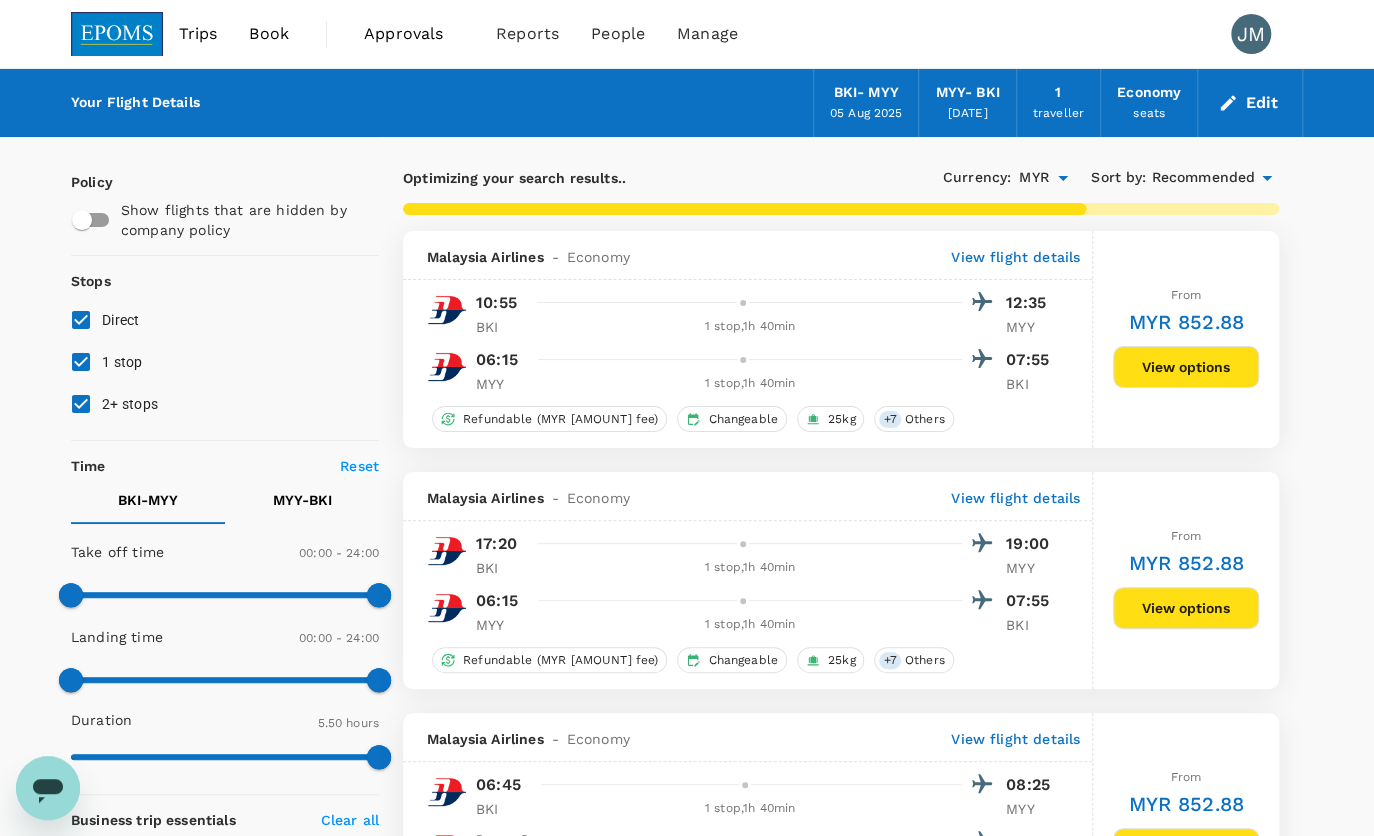 click on "1 stop" at bounding box center (81, 362) 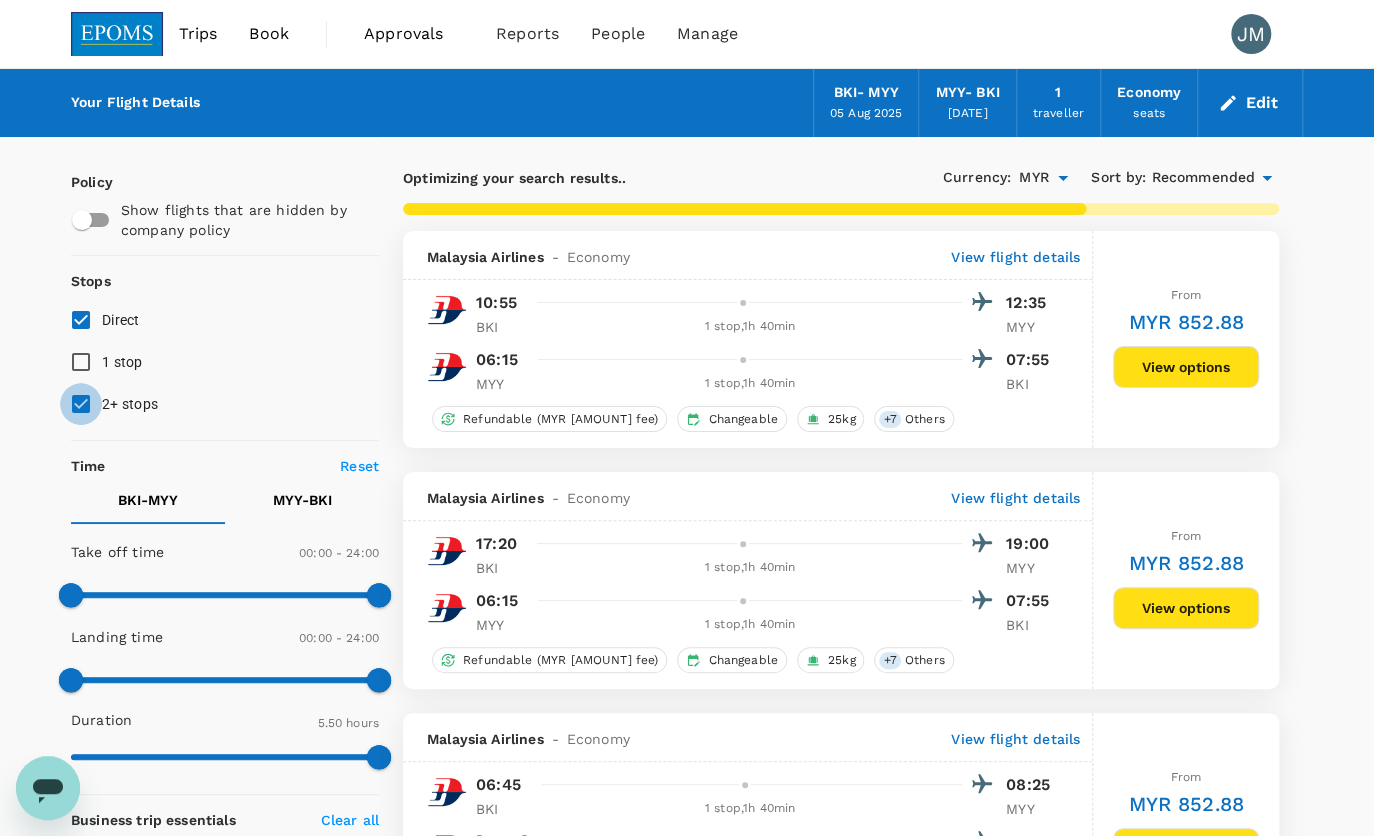 click on "2+ stops" at bounding box center (81, 404) 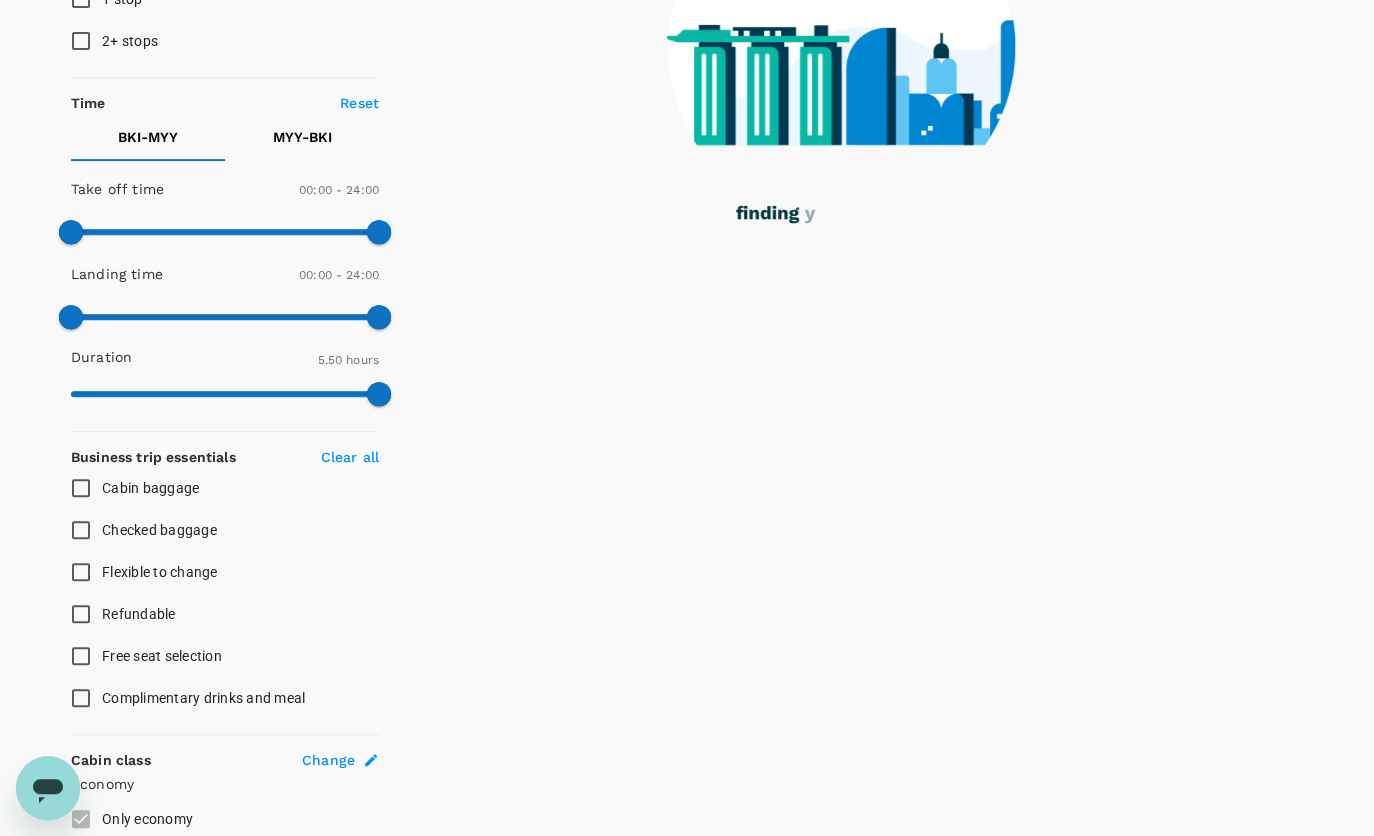 scroll, scrollTop: 642, scrollLeft: 0, axis: vertical 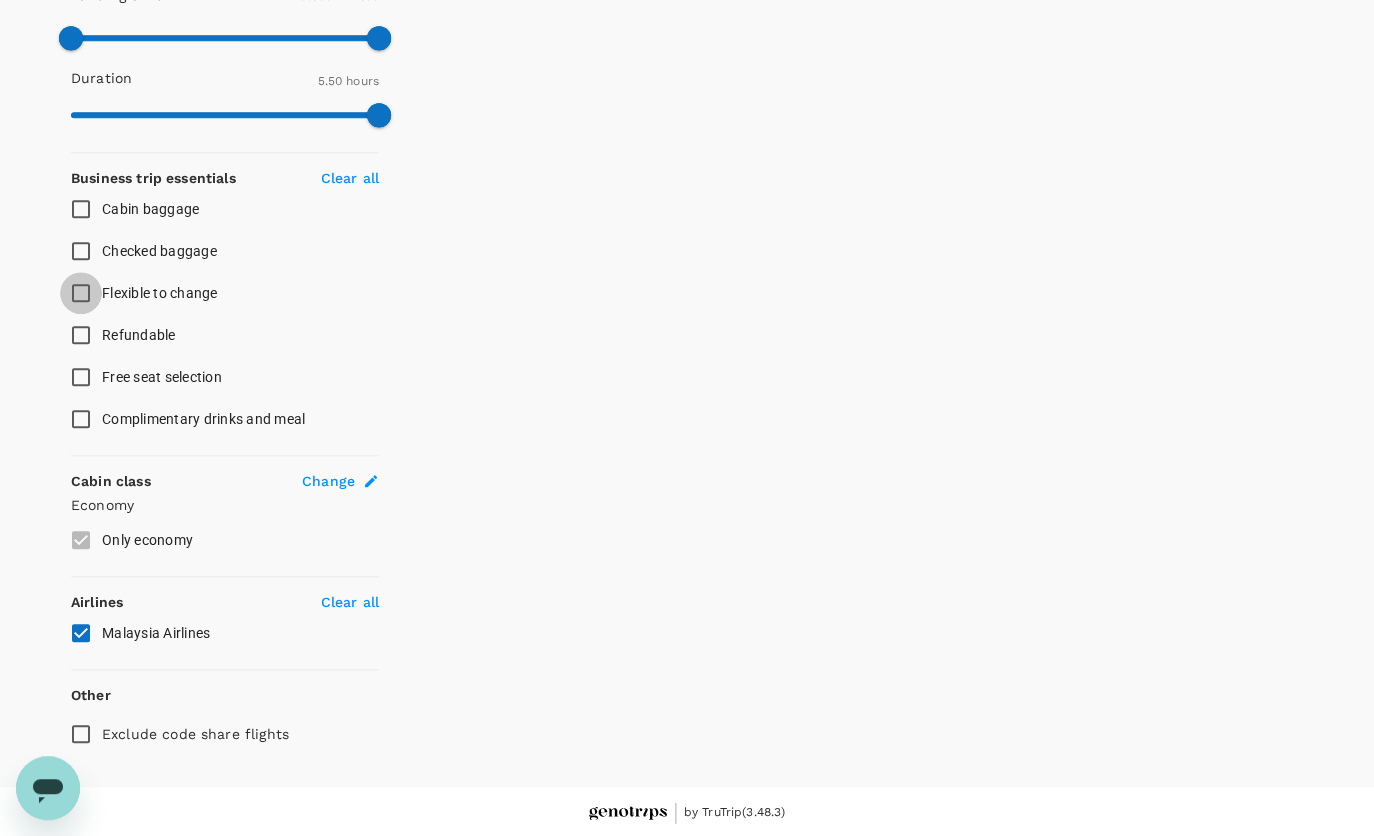 click on "Flexible to change" at bounding box center (81, 293) 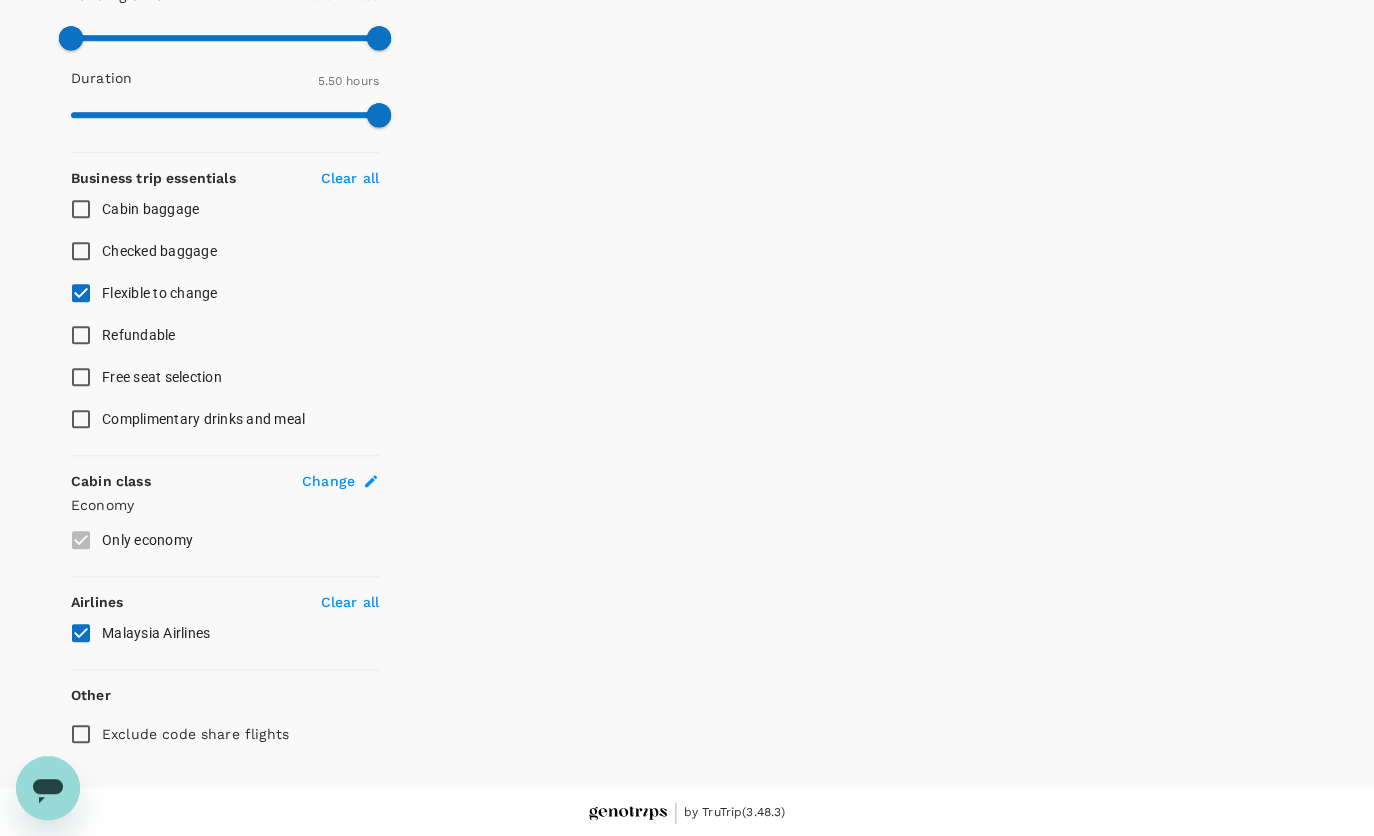 type on "1120" 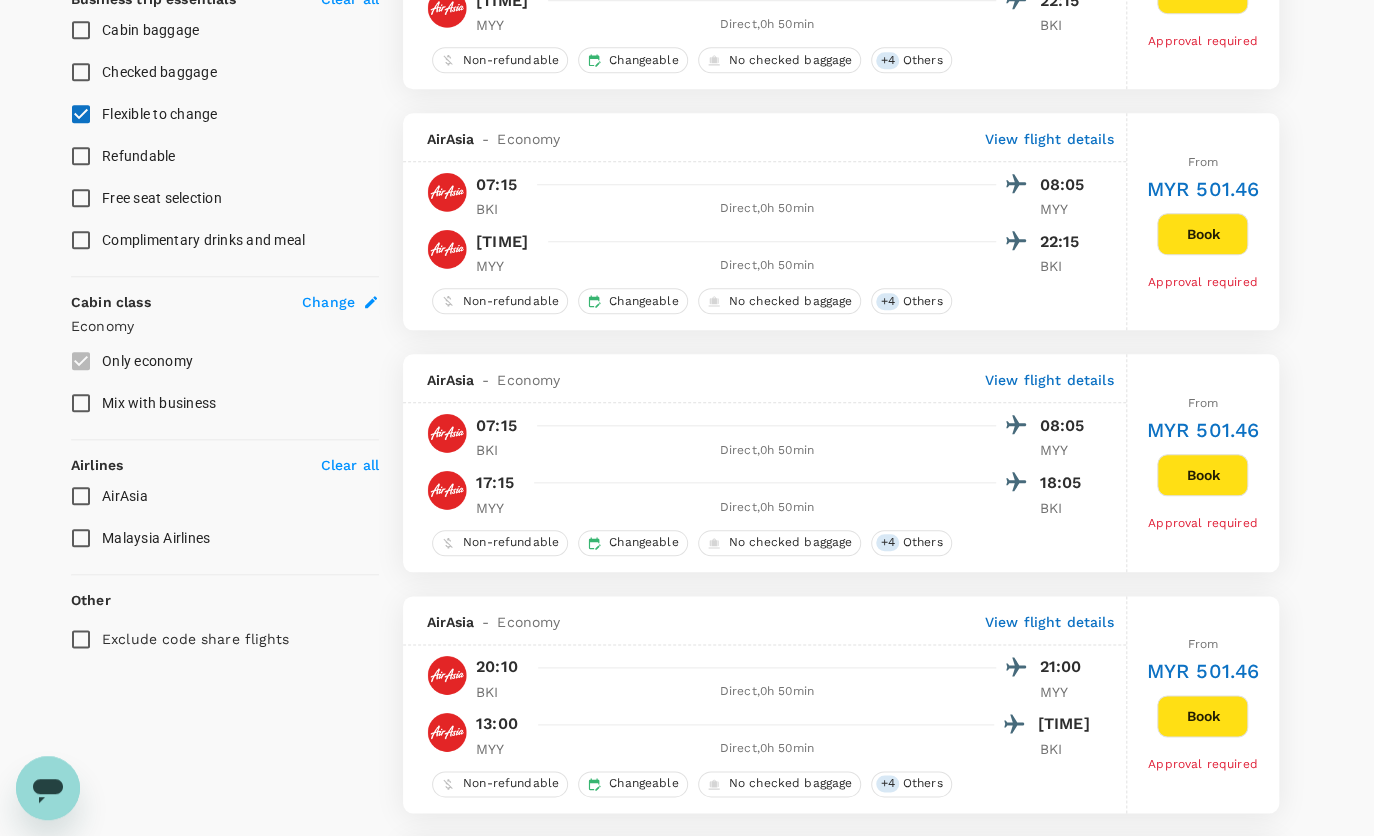 scroll, scrollTop: 824, scrollLeft: 0, axis: vertical 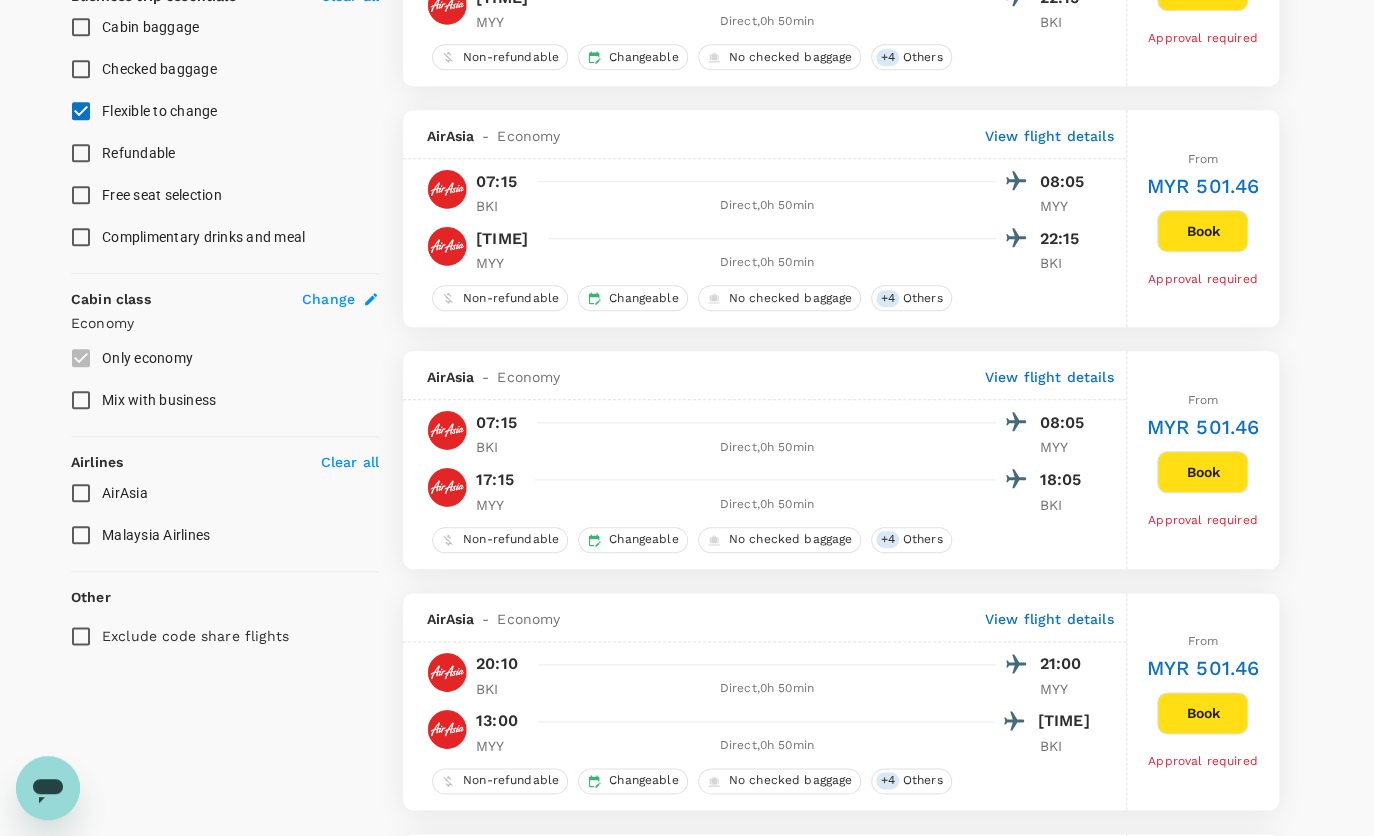 click on "AirAsia" at bounding box center (81, 493) 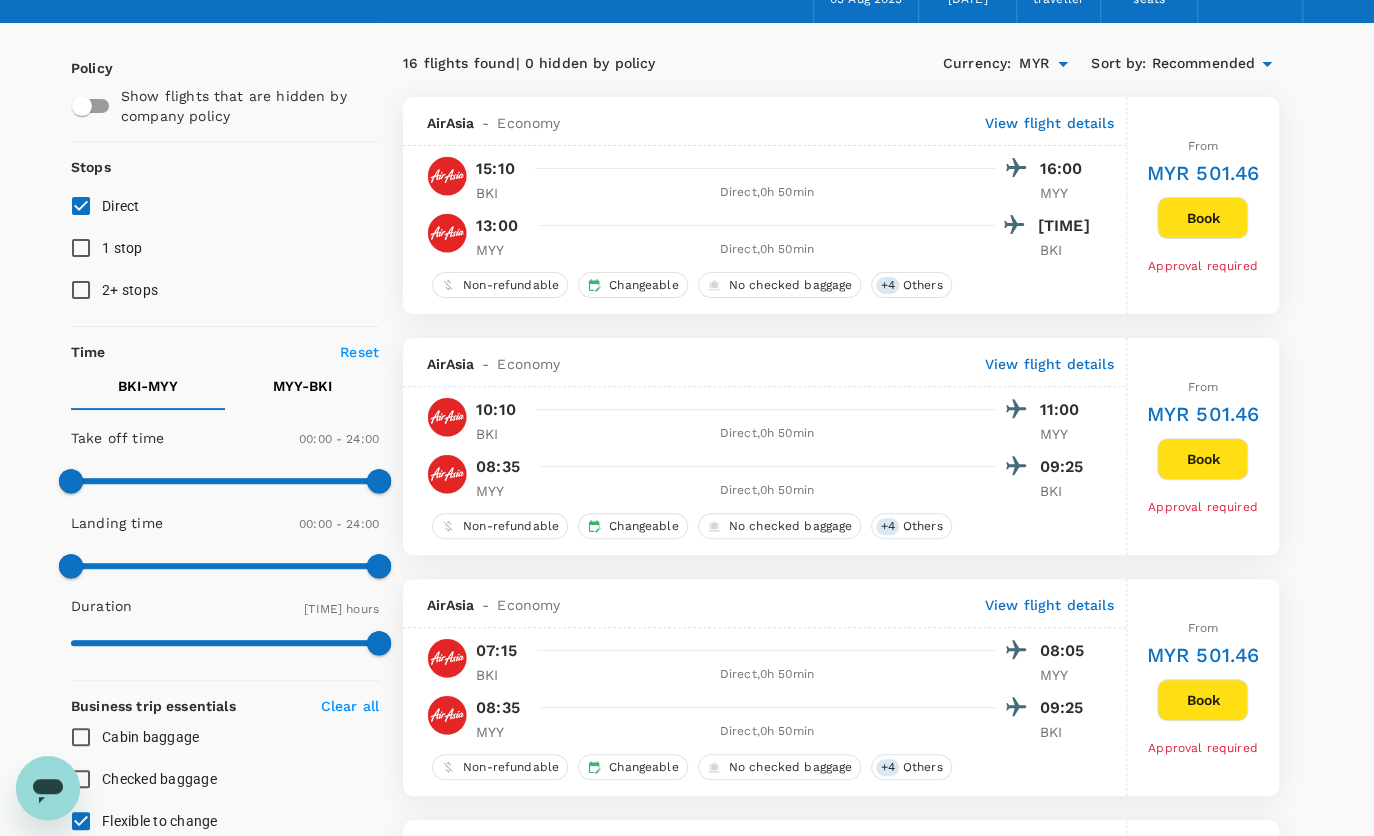 scroll, scrollTop: 6, scrollLeft: 0, axis: vertical 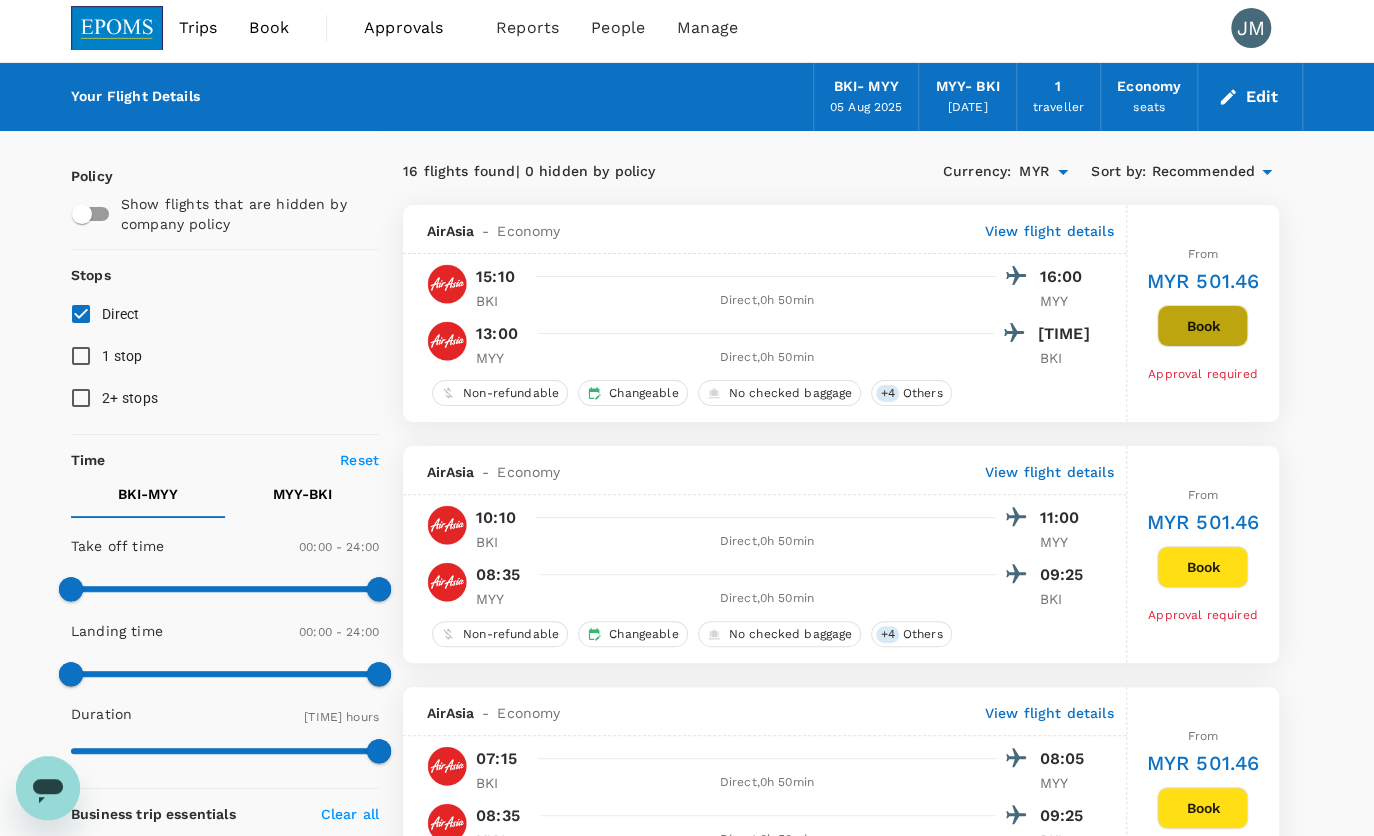 click on "Book" at bounding box center (1202, 326) 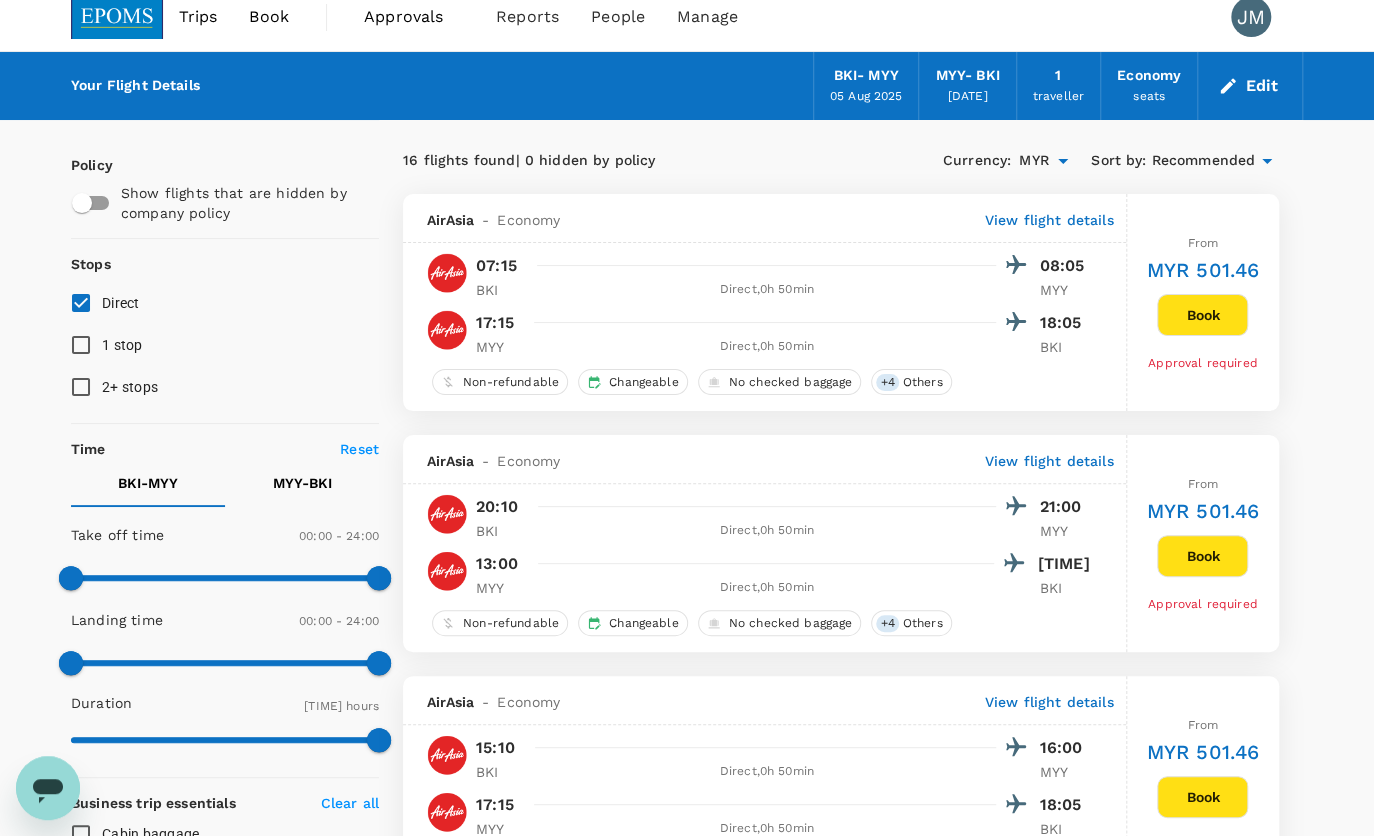 scroll, scrollTop: 0, scrollLeft: 0, axis: both 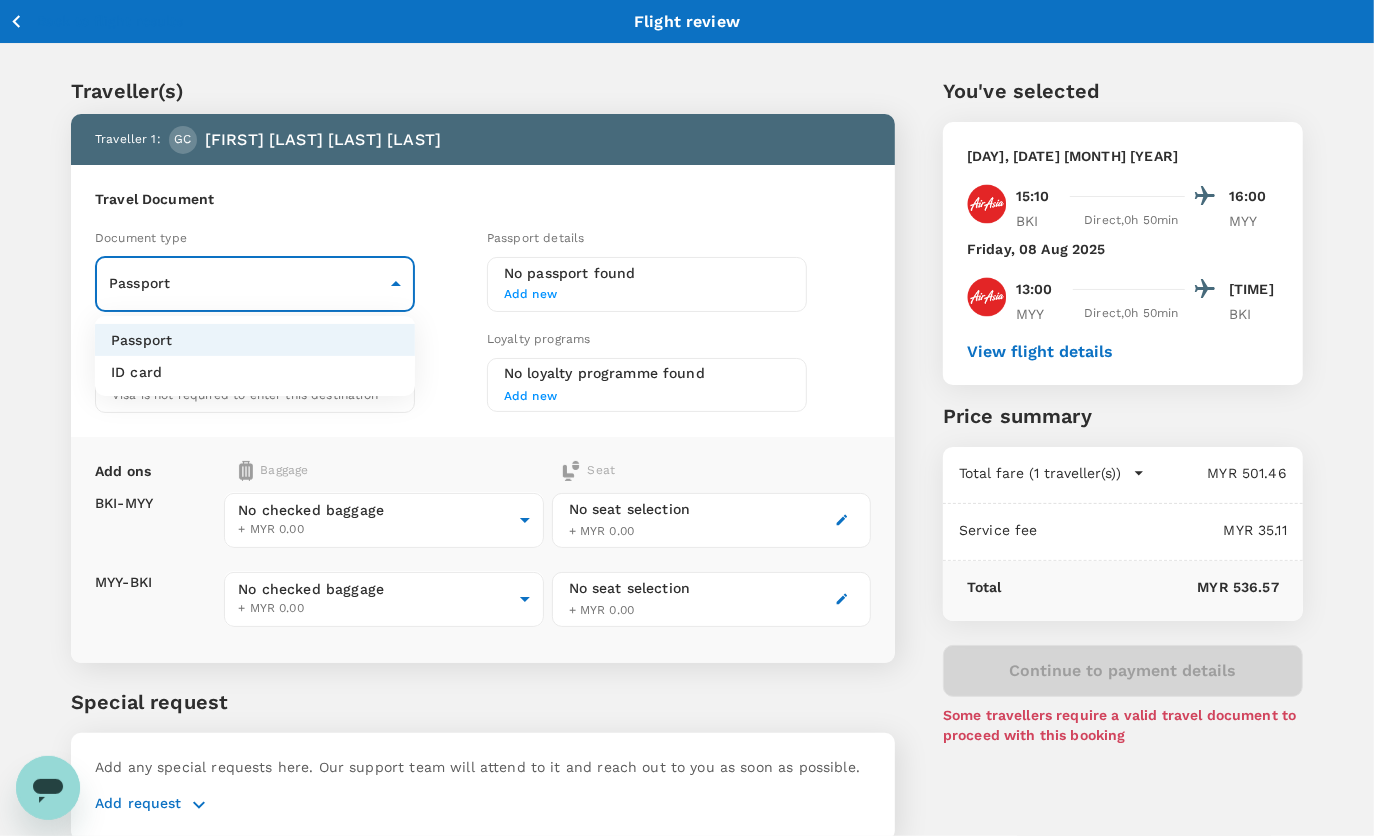 click on "Traveller   1 : GC [FIRST] [LAST]   [FIRST] [LAST] Travel Document Document type Passport Passport ​ Passport details No passport found Add new Visa Not required Visa is not required to enter this destination Loyalty programs No loyalty programme found Add new Add ons Baggage Seat BKI  -  MYY MYY  -  BKI No checked baggage + MYR 0.00 ​ No checked baggage + MYR 0.00 ​ No seat selection + MYR 0.00 No seat selection + MYR 0.00 Special request Add any special requests here. Our support team will attend to it and reach out to you as soon as possible. Add request You've selected [DAY], [DATE] [MONTH] [YEAR] [TIME] [TIME] BKI Direct ,  0h 50min MYY [DAY], [DATE] [MONTH] [YEAR] [TIME] [TIME] MYY Direct ,  0h 50min BKI View flight details Price summary Total fare (1 traveller(s)) MYR [AMOUNT] Air fare MYR [AMOUNT] Baggage fee MYR [AMOUNT] Seat fee MYR [AMOUNT] Service fee MYR [AMOUNT] Total MYR [AMOUNT] Continue to payment details by TruTrip  ( 3.48.3   ) View details Edit Add new Passport ID card" at bounding box center [693, 458] 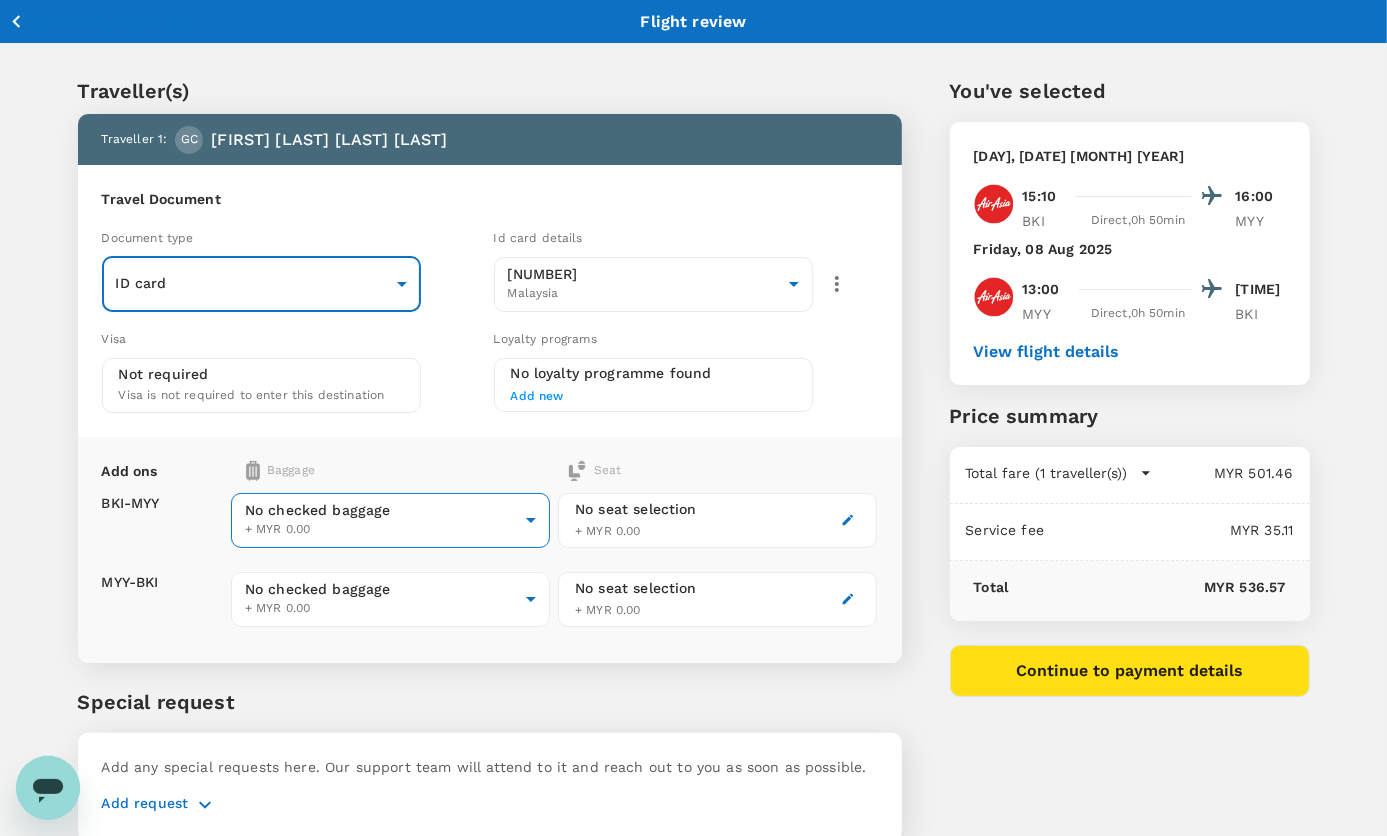 click on "Traveller   1 : GC [FIRST] [LAST]   [FIRST] [LAST] Travel Document Document type ID card Id card ​ Id card details [NUMBER] Malaysia [UUID] ​ Visa Not required Visa is not required to enter this destination Loyalty programs No loyalty programme found Add new Add ons Baggage Seat BKI  -  MYY MYY  -  BKI No checked baggage + MYR 0.00 ​ No checked baggage + MYR 0.00 ​ No seat selection + MYR 0.00 No seat selection + MYR 0.00 Special request Add any special requests here. Our support team will attend to it and reach out to you as soon as possible. Add request You've selected [DAY], [DATE] [MONTH] [YEAR] [TIME] [TIME] BKI Direct ,  0h 50min MYY [DAY], [DATE] [MONTH] [YEAR] [TIME] [TIME] MYY Direct ,  0h 50min BKI View flight details Price summary Total fare (1 traveller(s)) MYR [AMOUNT] Air fare MYR [AMOUNT] Baggage fee MYR [AMOUNT] Seat fee MYR [AMOUNT] Service fee MYR [AMOUNT] Total MYR [AMOUNT] Continue to payment details by TruTrip  ( 3.48.3   ) Edit" at bounding box center [693, 458] 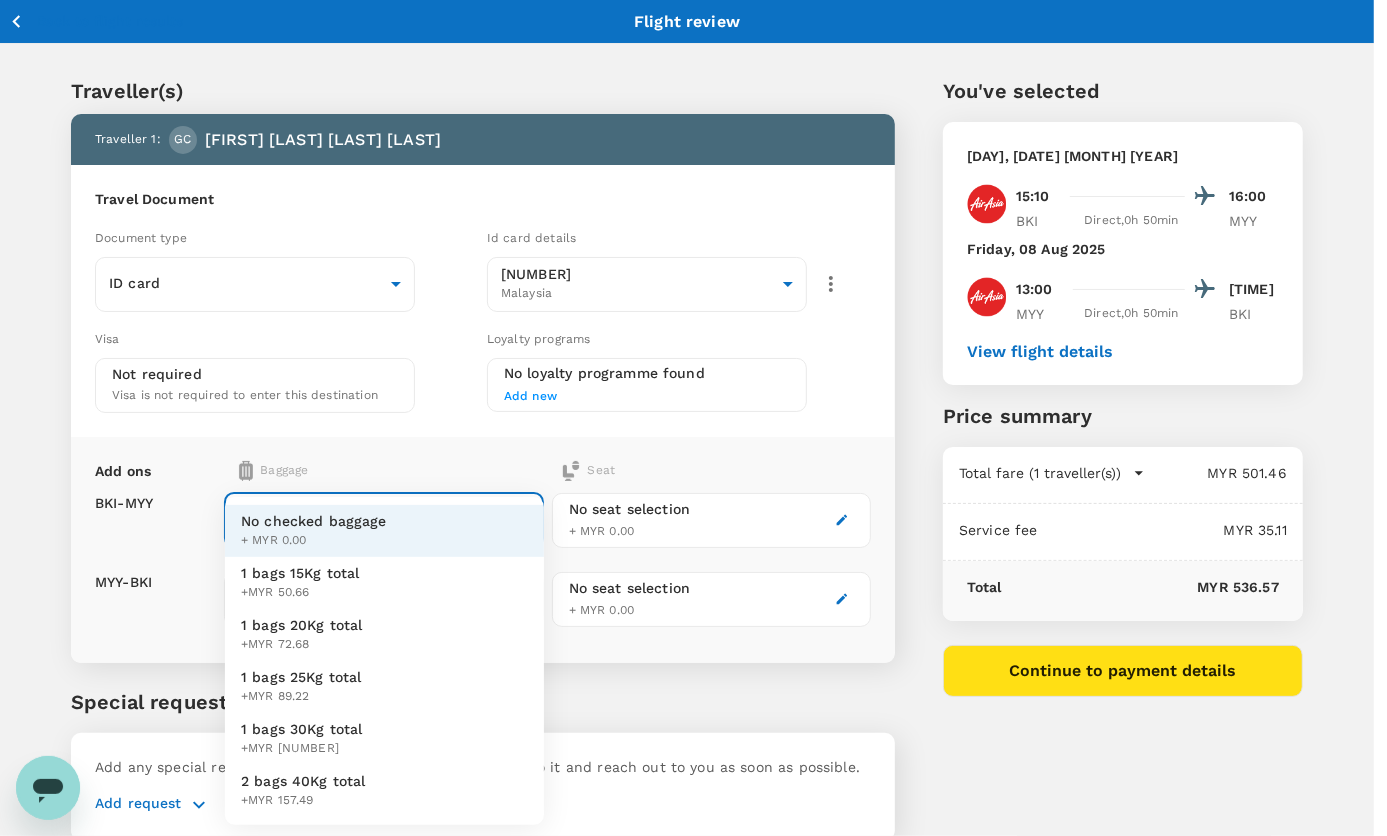 click on "1 bags 30Kg total +MYR [NUMBER]" at bounding box center (384, 739) 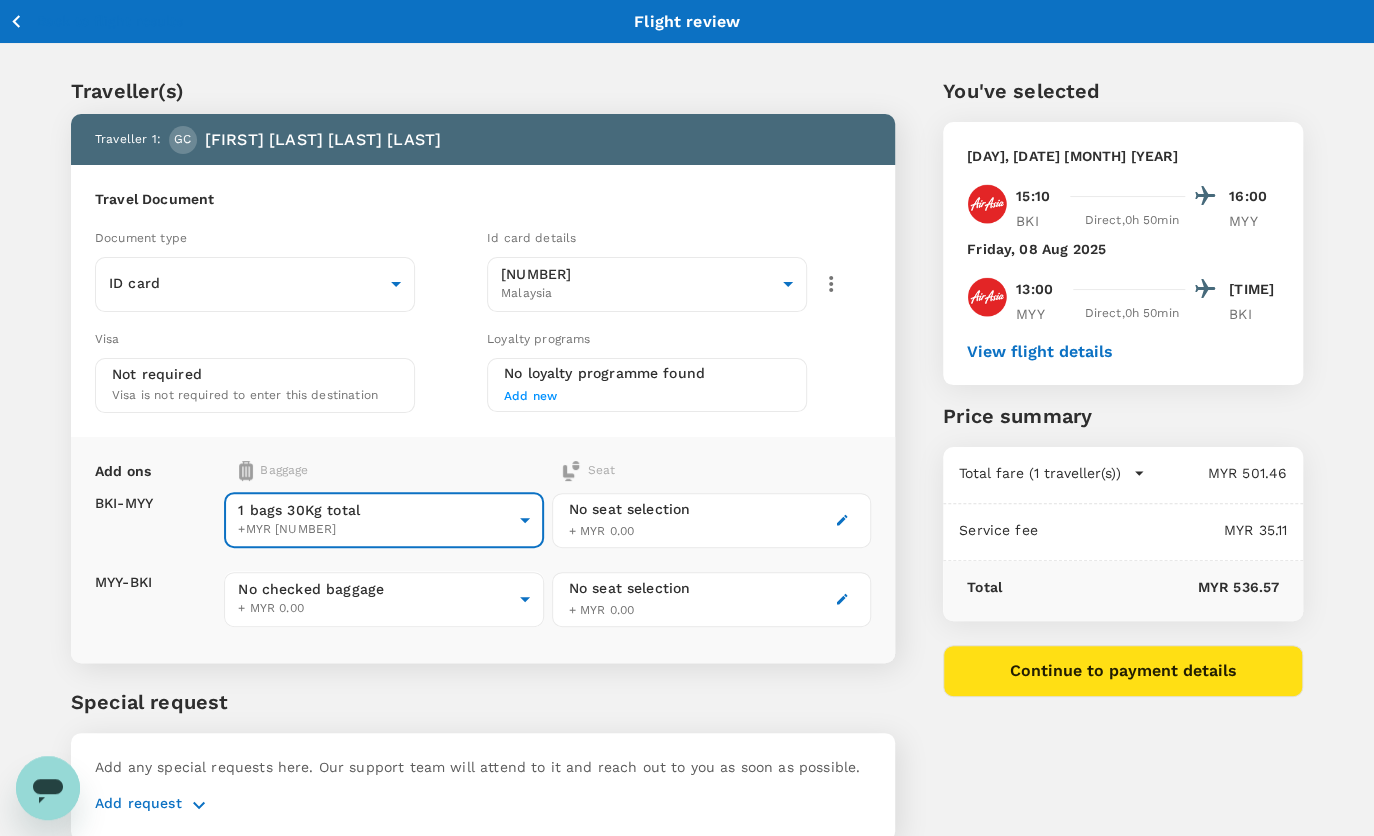 click on "No seat selection + MYR 0.00" at bounding box center (630, 520) 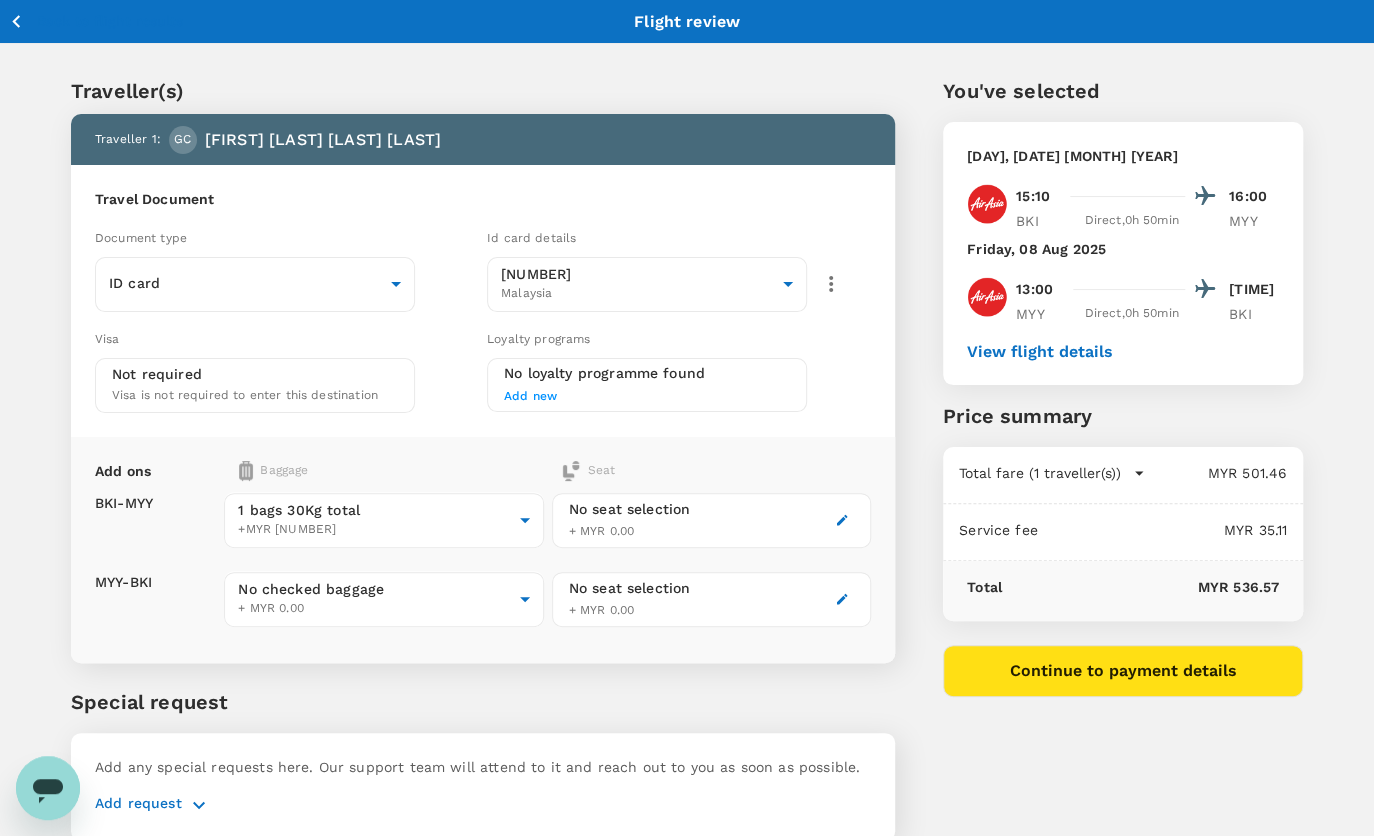 click 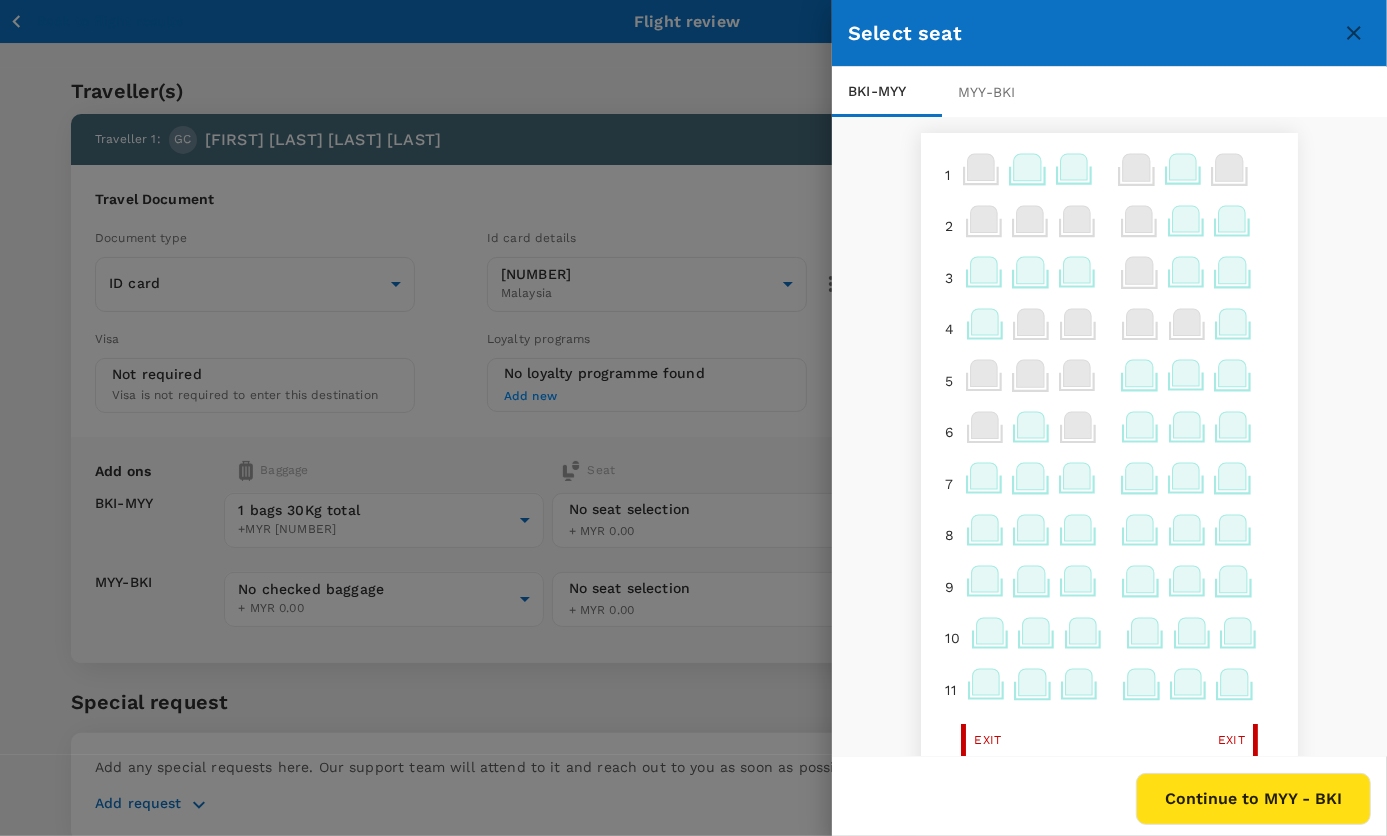 click 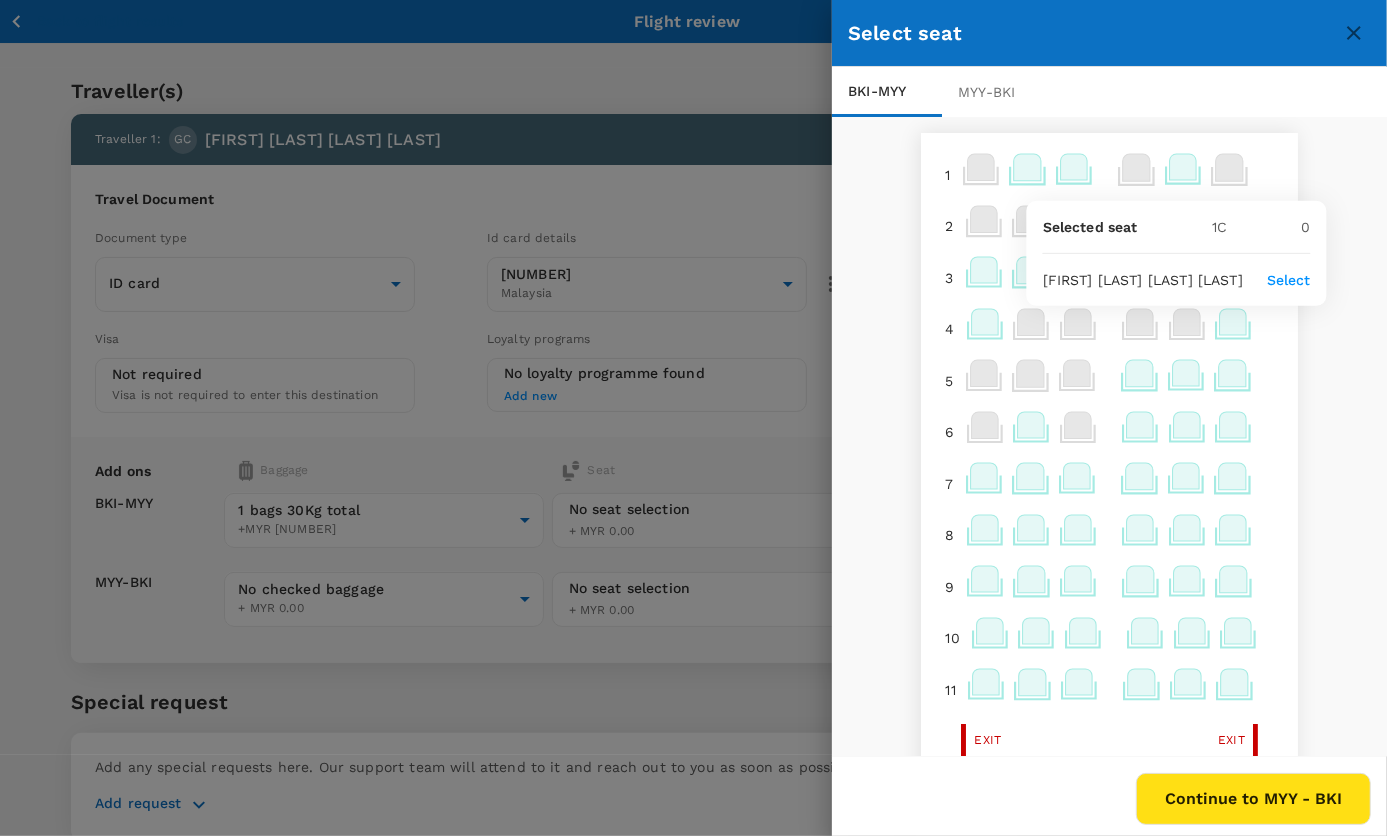 click on "1 2 3 4 5 6 7 8 9 10 11 Exit Exit 12 Exit Exit 14 15 16 17 18 19 20 21 22 23 24 25 26 27 28 29 30 31 32" at bounding box center (1109, 1005) 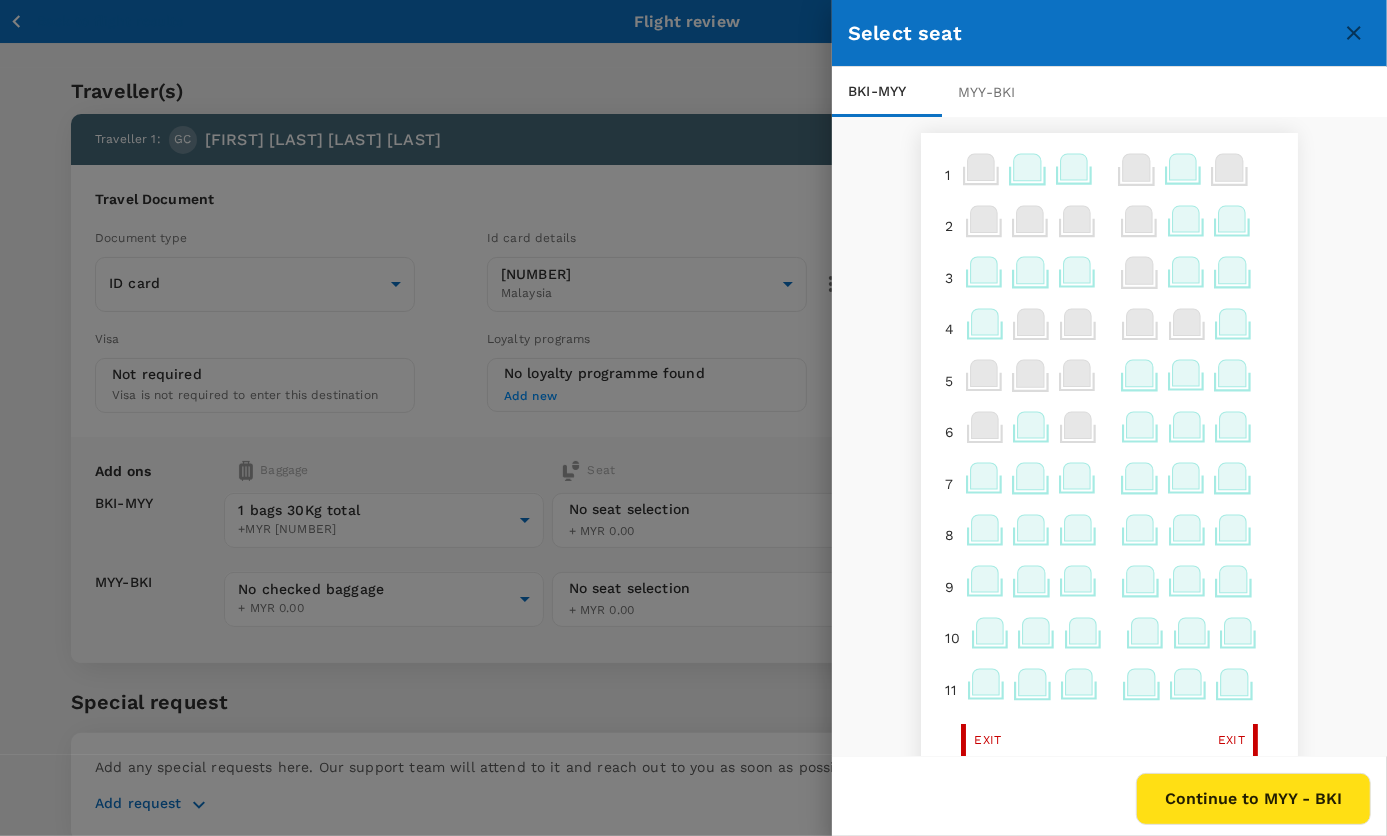 click 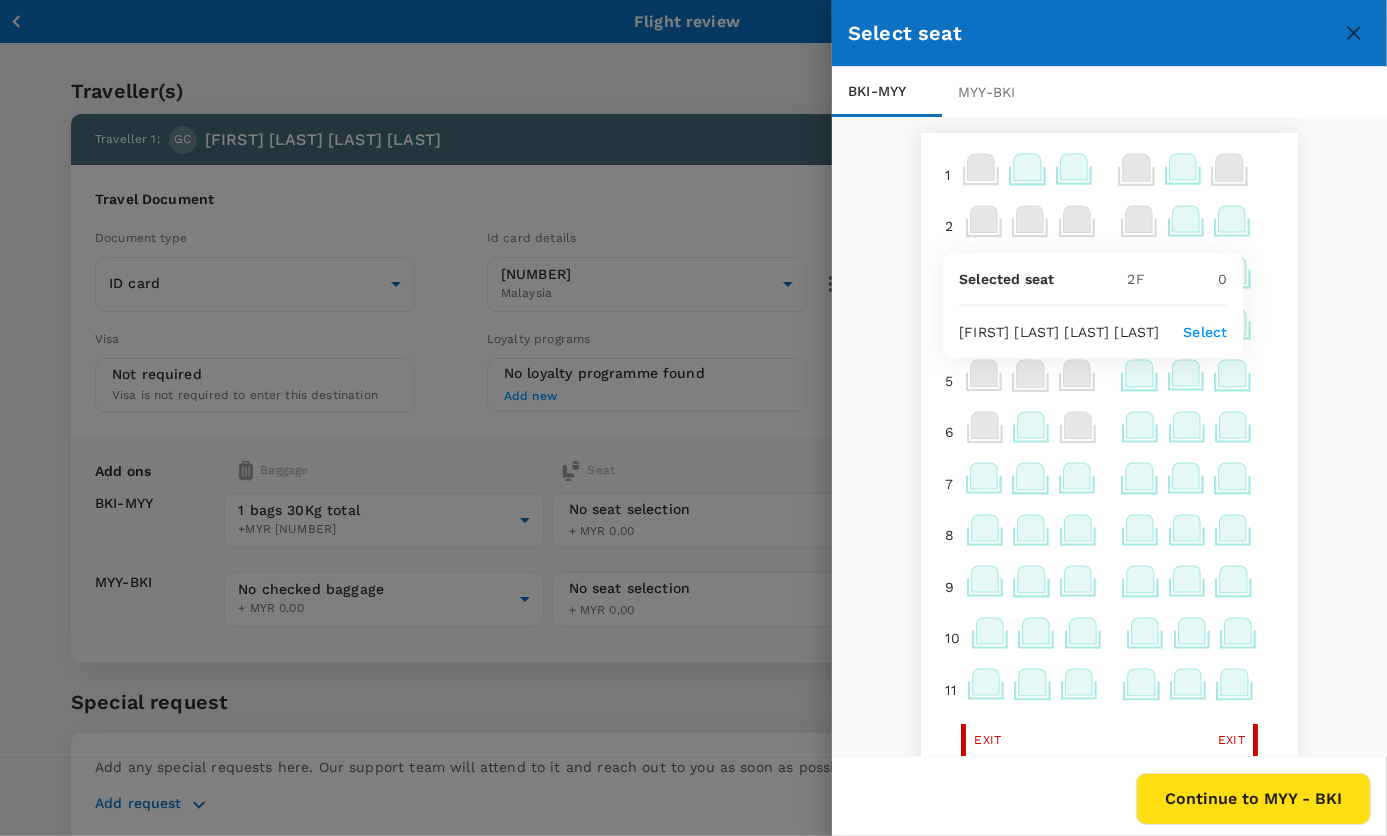 click on "Select" at bounding box center (1205, 332) 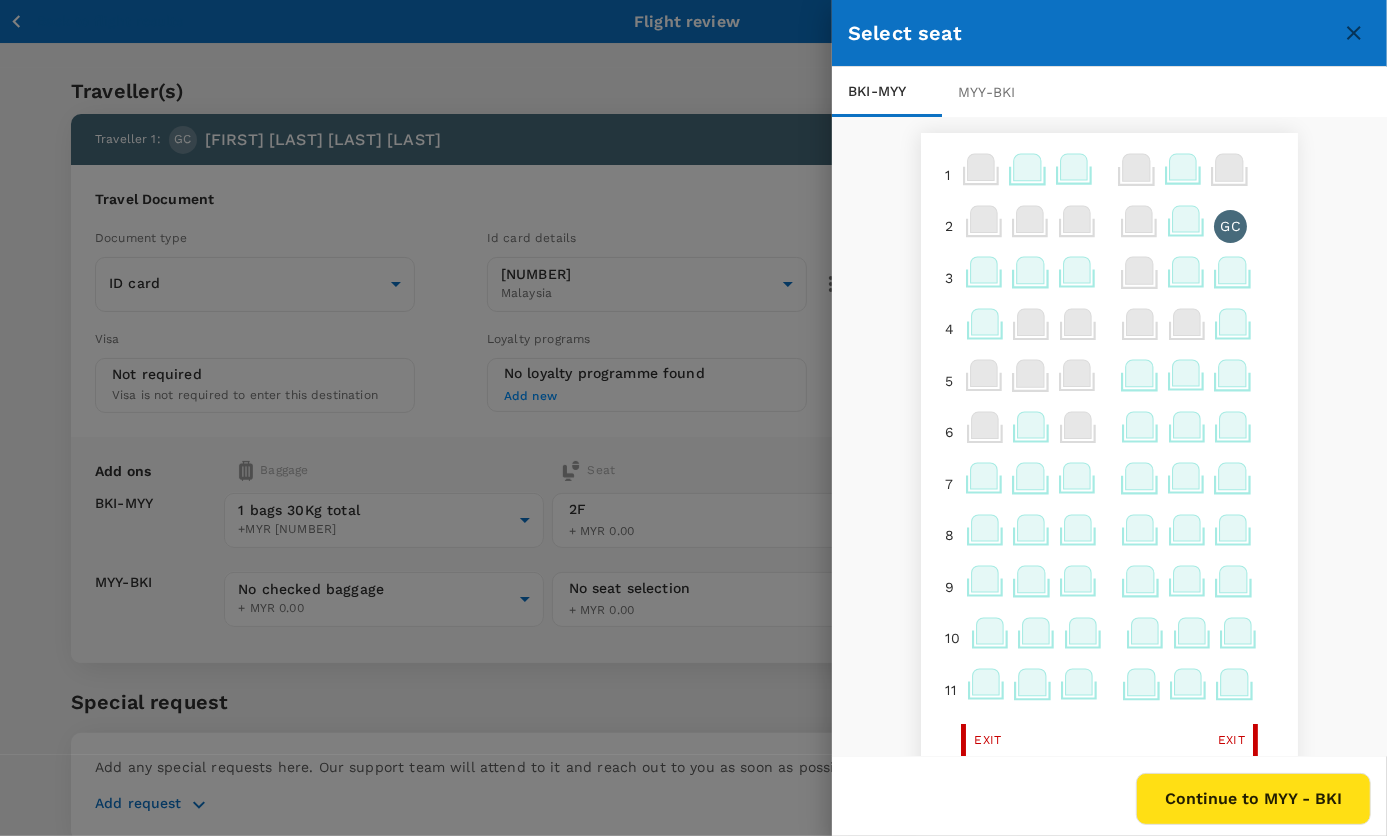 click on "Continue to   MYY - BKI" at bounding box center [1253, 799] 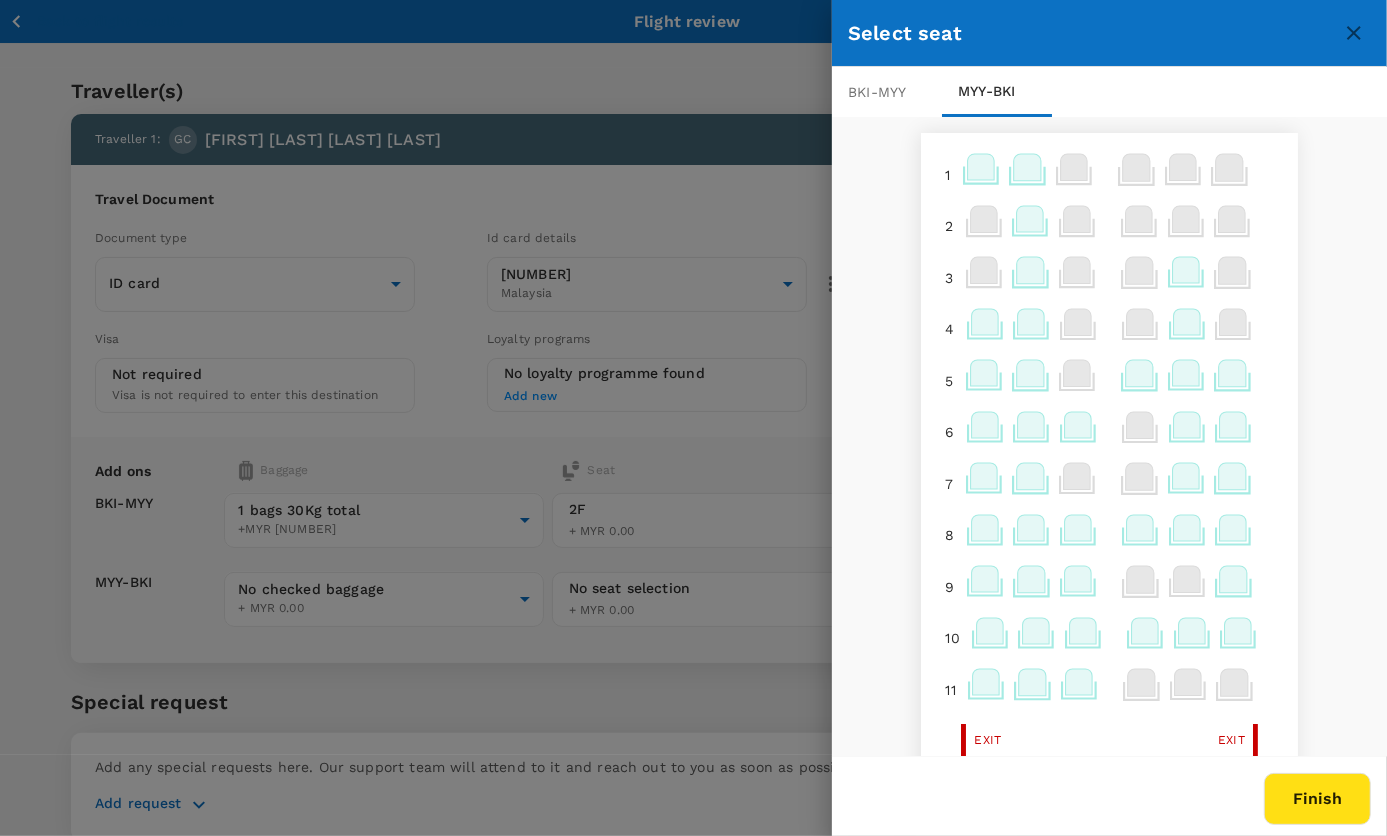 click 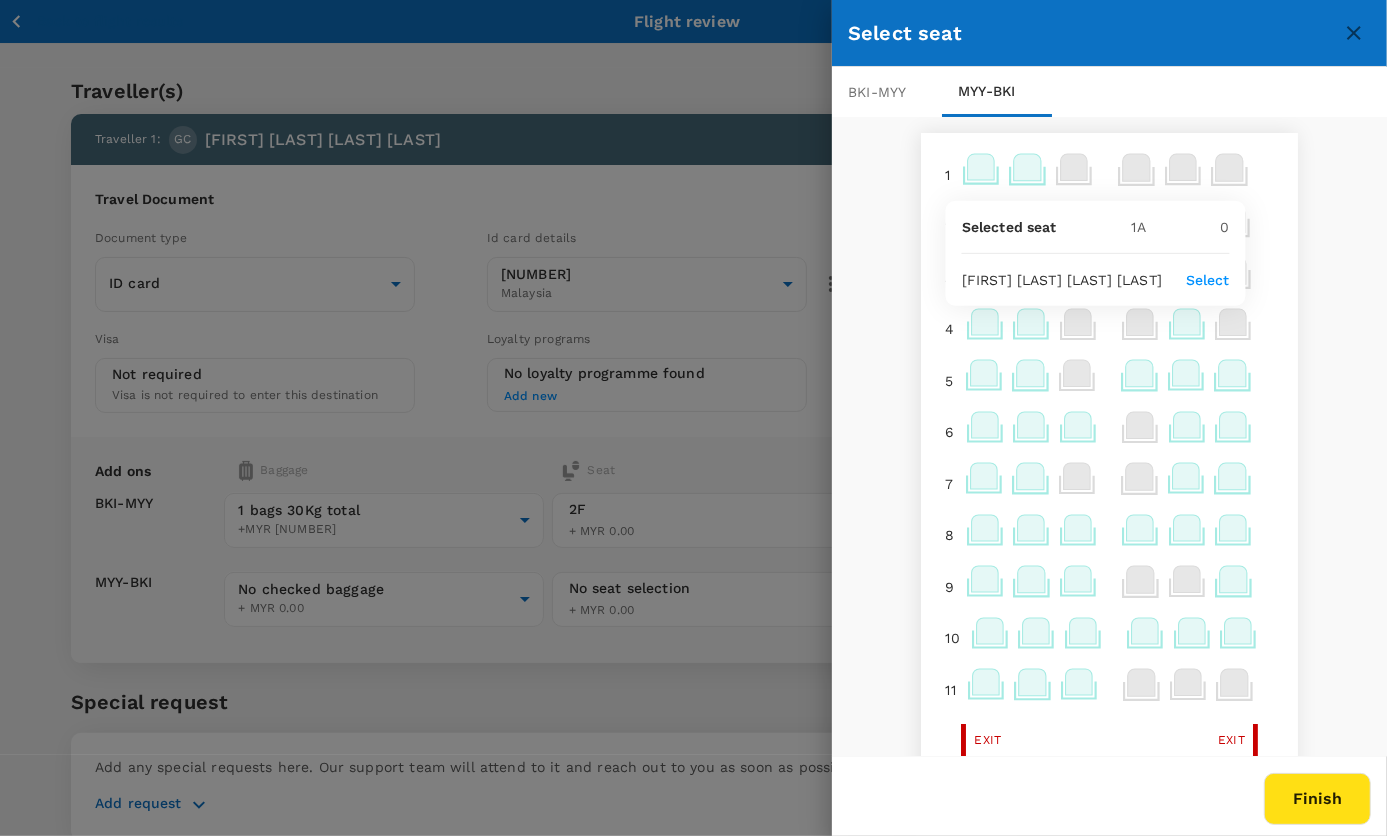 click on "Select" at bounding box center (1208, 280) 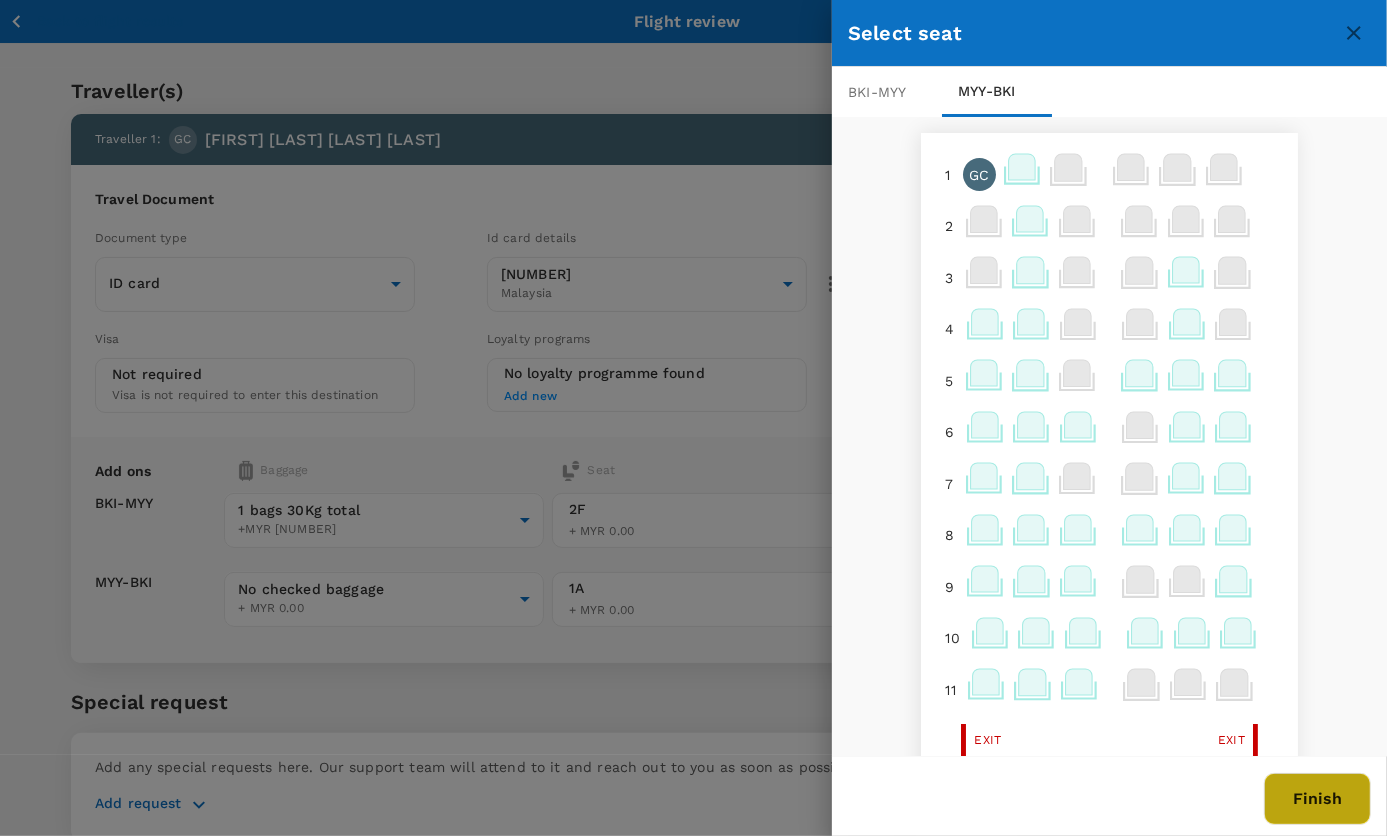 click on "Finish" at bounding box center [1317, 799] 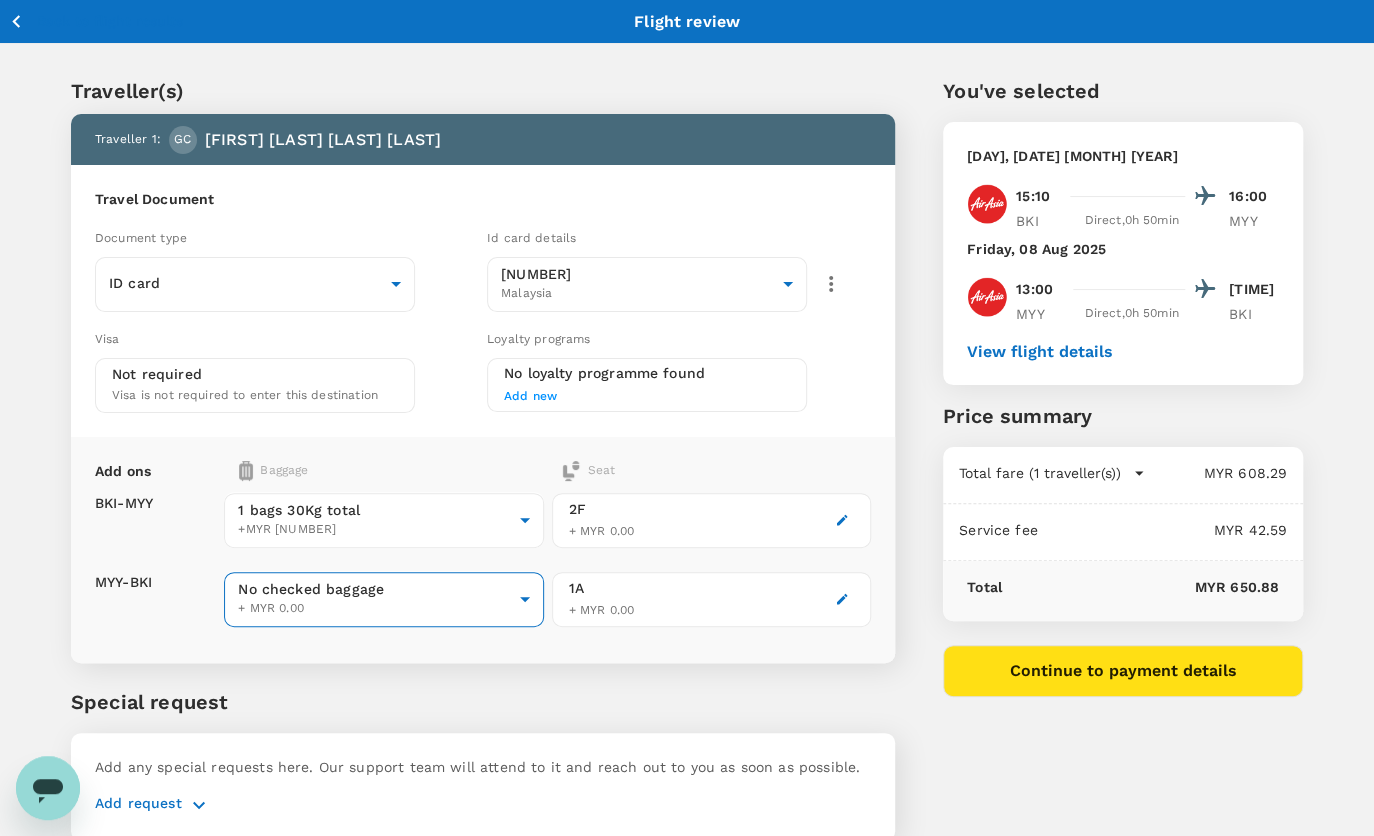click on "Back to flight results Flight review Traveller(s) Traveller   1 : GC [FIRST] [LAST] [LAST] Travel Document Document type ID card Id card ​ Id card details [NUMBER] Malaysia [ID] ​ Visa Not required Visa is not required to enter this destination Loyalty programs No loyalty programme found Add new Add ons Baggage Seat BKI  -  MYY MYY  -  BKI 1 bags 30Kg total +MYR [NUMBER] [NUMBER] - [NUMBER] ​ No checked baggage + MYR [NUMBER] ​ 2F + MYR [NUMBER] 1A + MYR [NUMBER] Special request Add any special requests here. Our support team will attend to it and reach out to you as soon as possible. Add request You've selected Tuesday, [DATE] [TIME] [LOCATION] Direct ,  [DURATION] MYY Friday, [DATE] [TIME] [LOCATION] Direct ,  [DURATION] BKI View flight details Price summary Total fare (1 traveller(s)) MYR [NUMBER] Air fare MYR [NUMBER] Baggage fee MYR [NUMBER] Seat fee MYR [NUMBER] Service fee MYR [NUMBER] Total MYR [NUMBER] Continue to payment details by TruTrip  ( 3.48.3   ) Edit Add new View details" at bounding box center (687, 458) 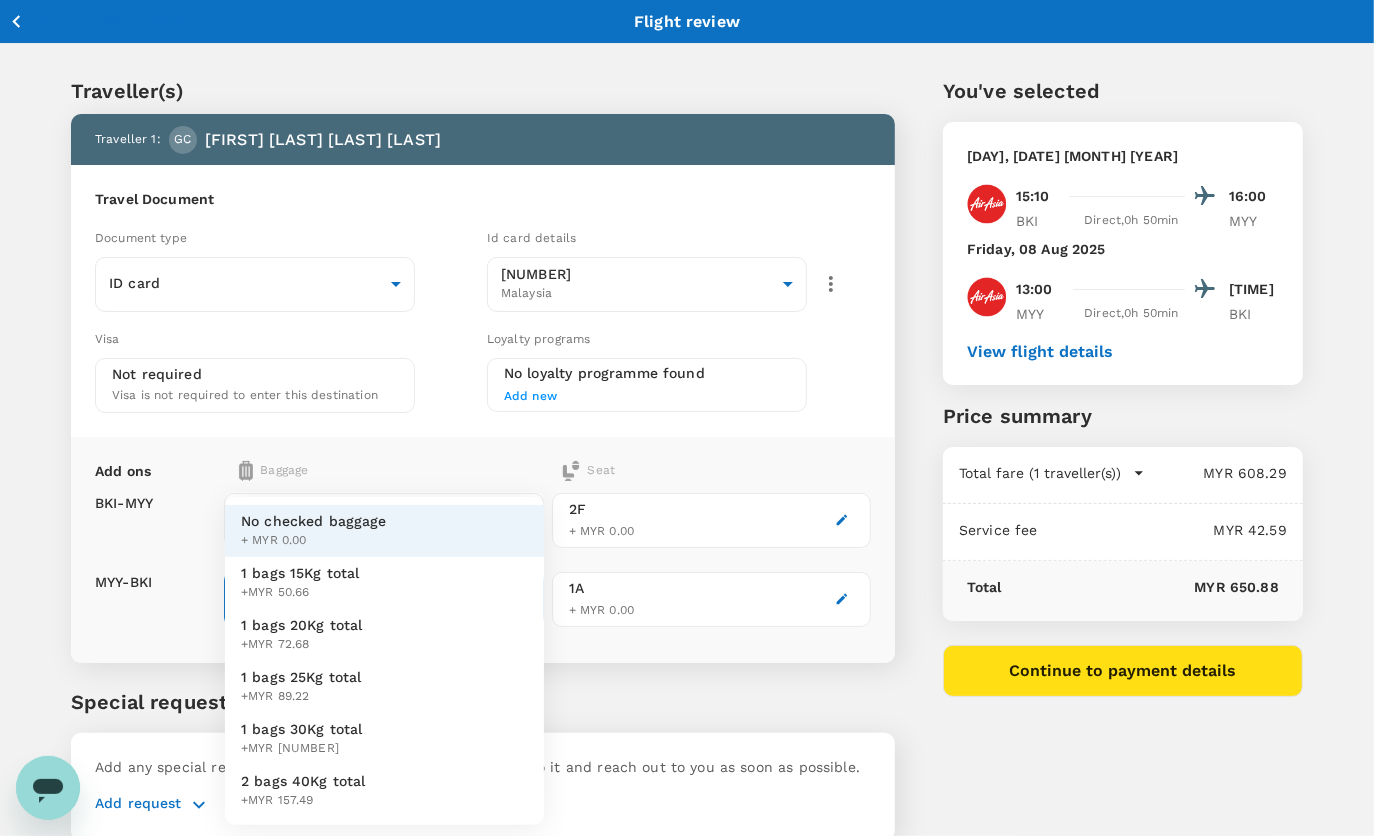 click on "1 bags 30Kg total" at bounding box center (302, 729) 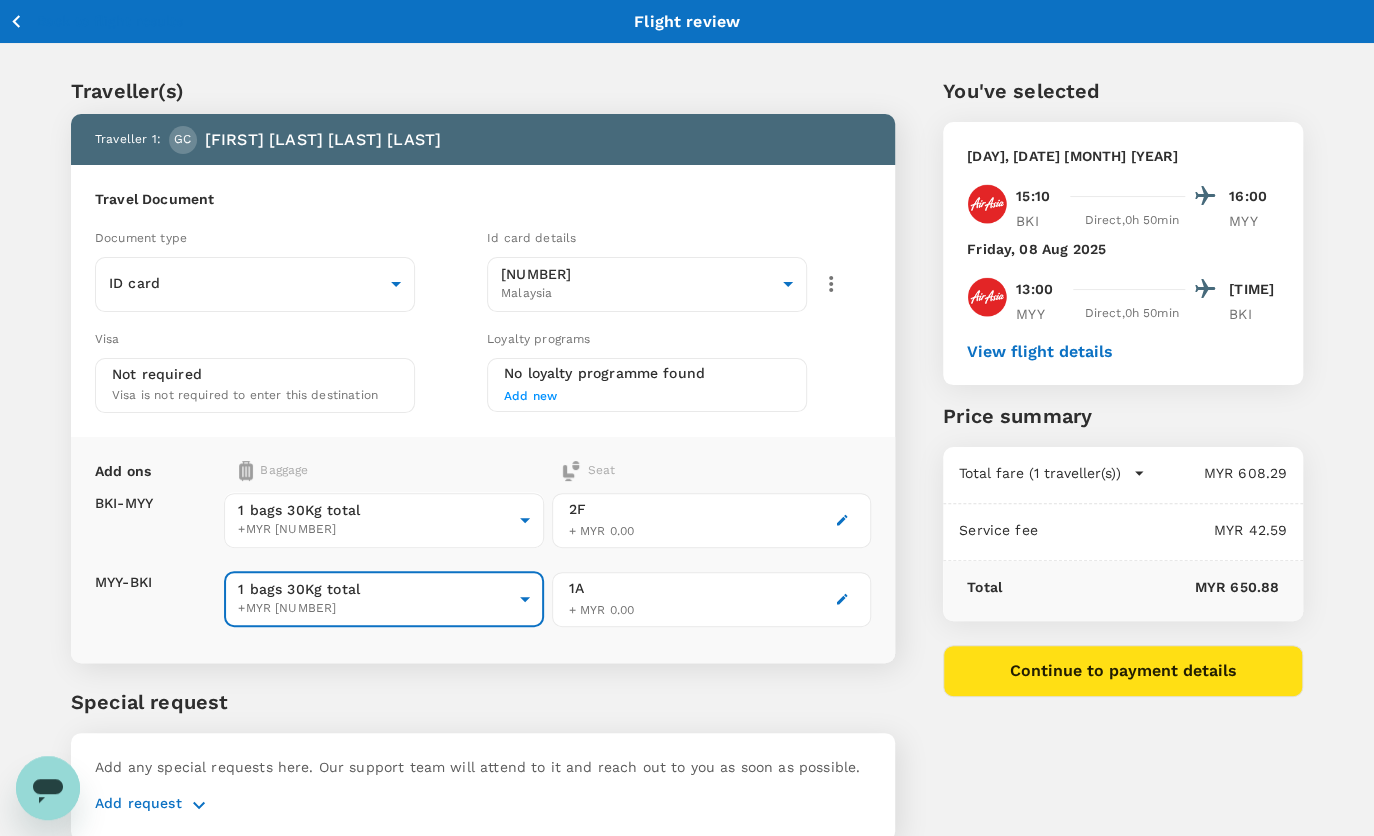 click on "Traveller(s) Traveller   1 : GC [FIRST] [LAST] [LAST] Travel Document Document type ID card Id card ​ Id card details [NUMBER] Malaysia [ID] ​ Visa Not required Visa is not required to enter this destination Loyalty programs No loyalty programme found Add new Add ons Baggage Seat BKI  -  MYY MYY  -  BKI 1 bags 30Kg total +MYR [NUMBER] [NUMBER] - [NUMBER] ​ 1 bags 30Kg total +MYR [NUMBER] [NUMBER] - [NUMBER] ​ 2F + MYR [NUMBER] 1A + MYR [NUMBER] Special request Add any special requests here. Our support team will attend to it and reach out to you as soon as possible. Add request" at bounding box center [459, 446] 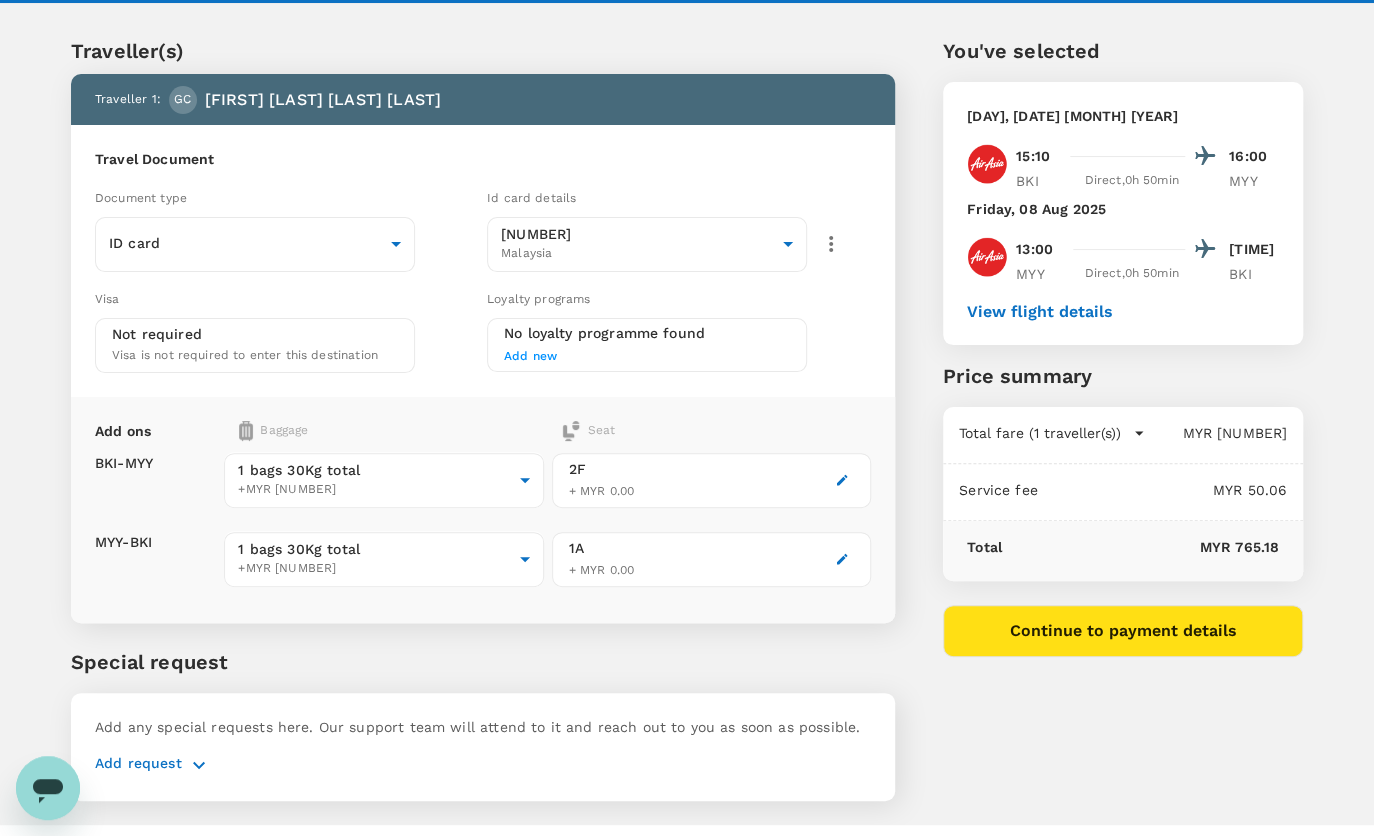 scroll, scrollTop: 78, scrollLeft: 0, axis: vertical 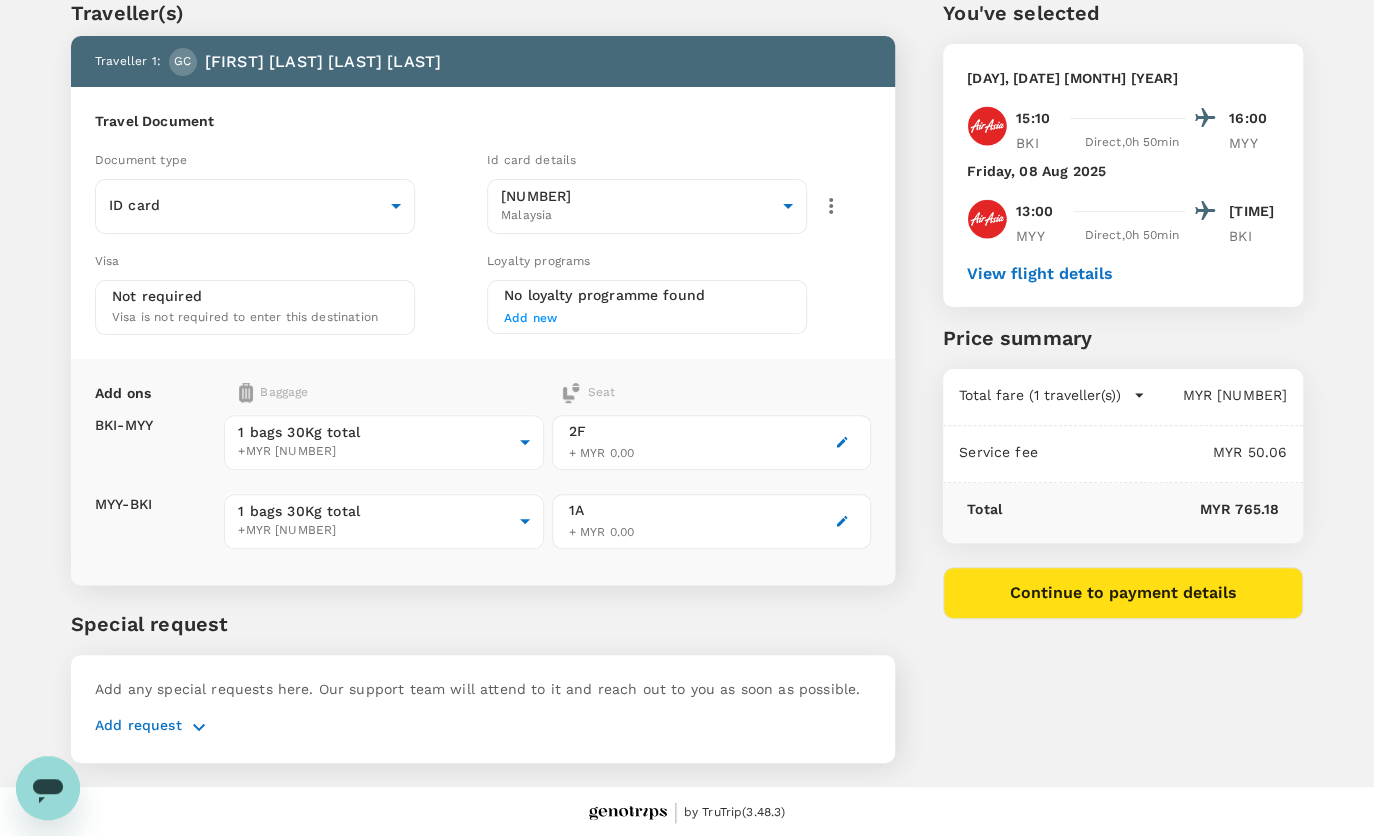 click on "Add request" at bounding box center [138, 727] 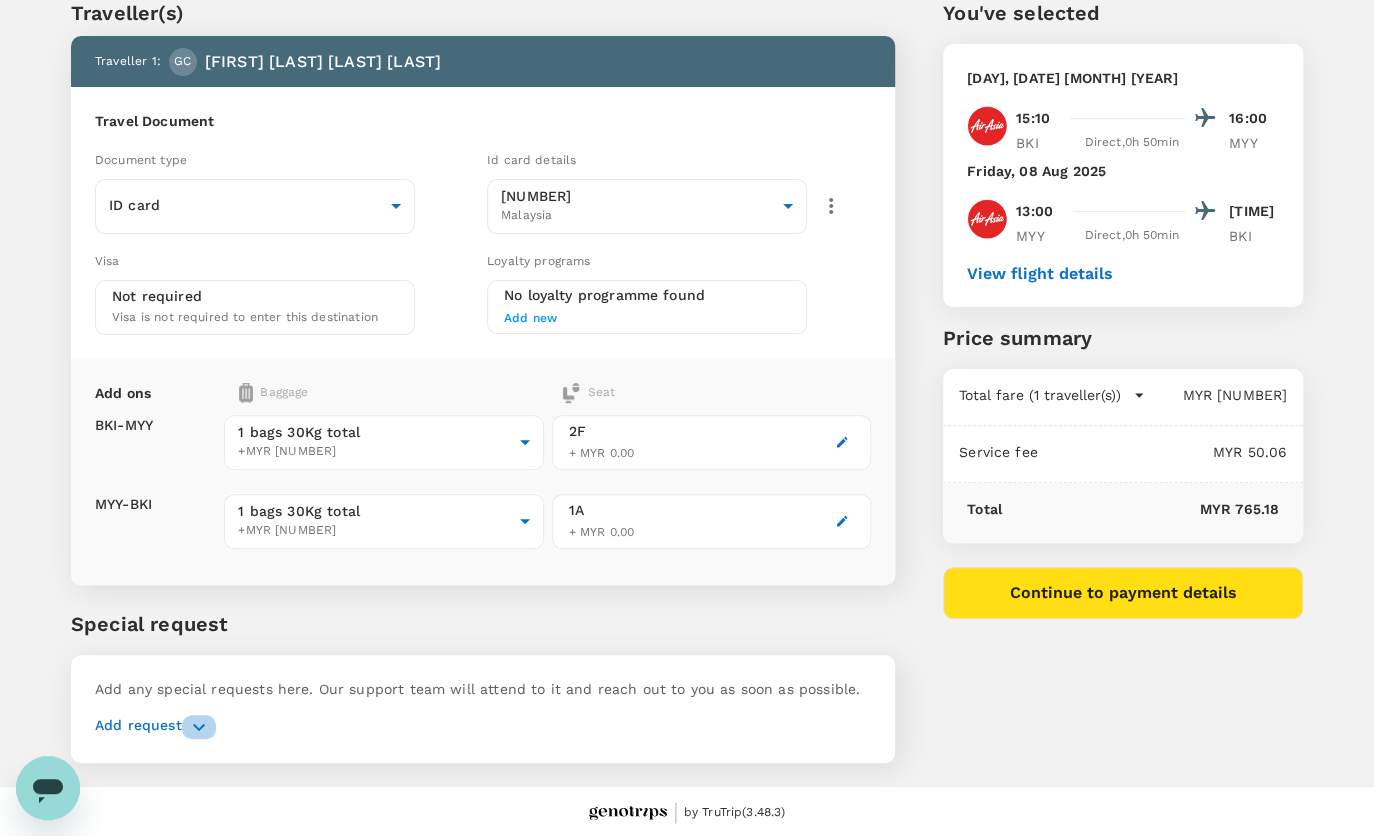 click 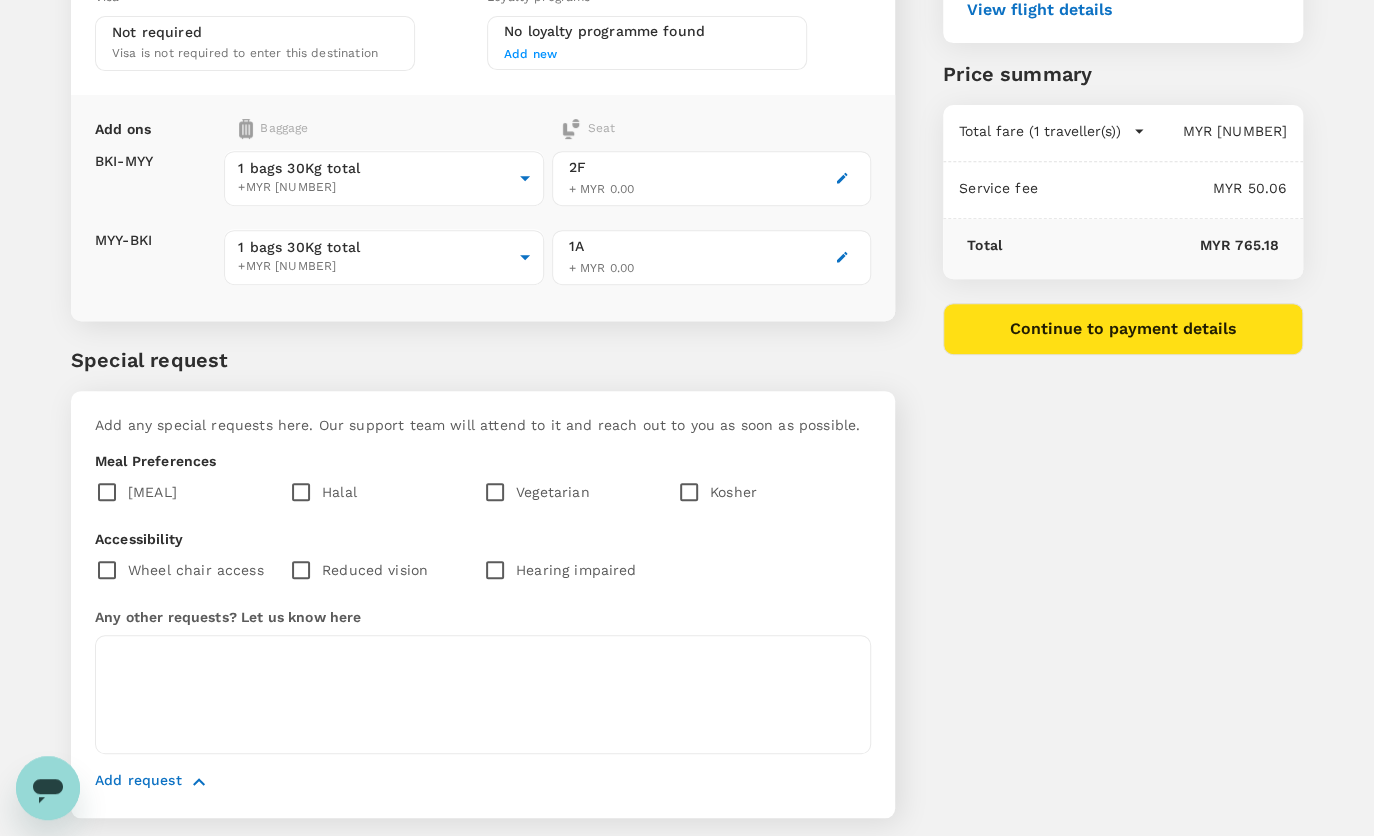 scroll, scrollTop: 350, scrollLeft: 0, axis: vertical 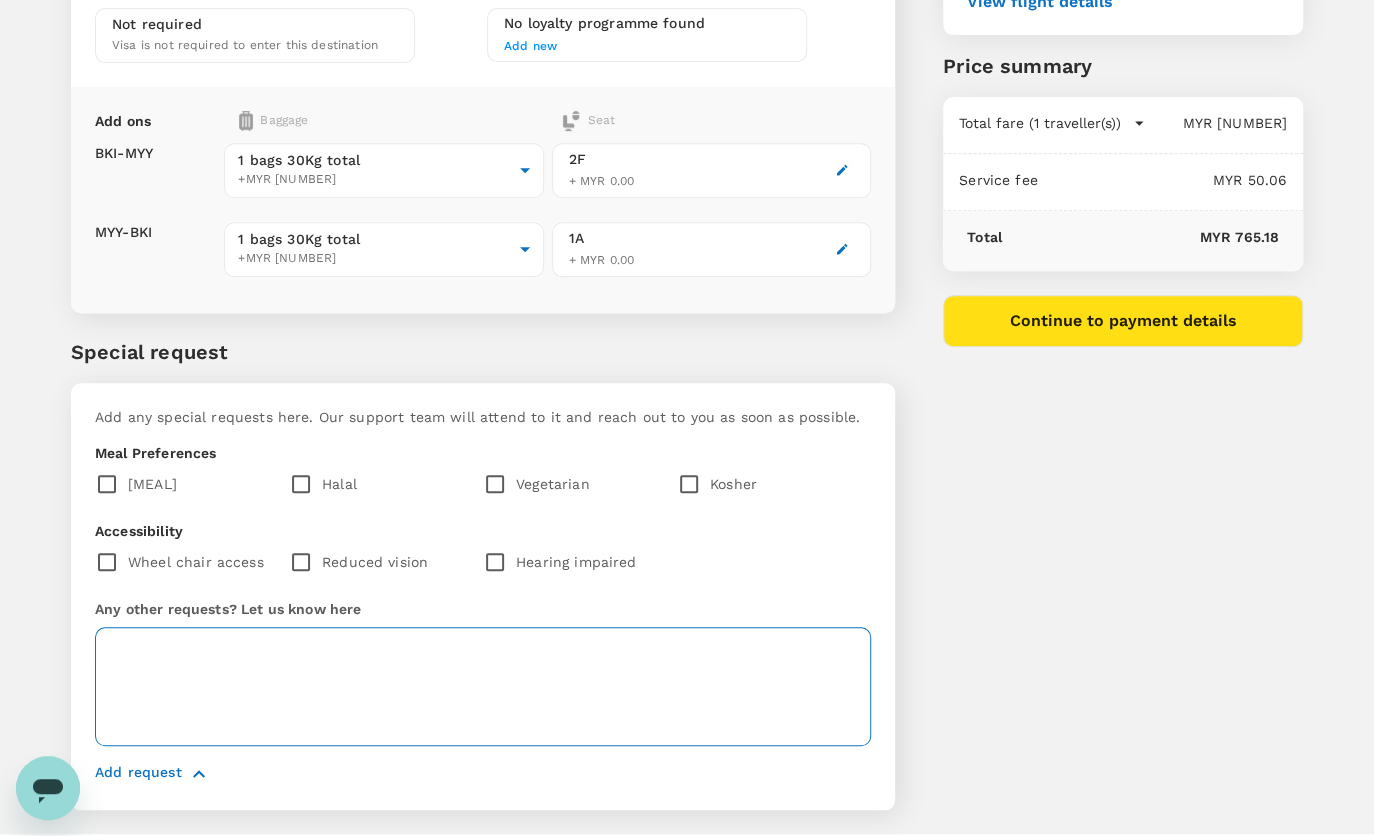 click at bounding box center (483, 686) 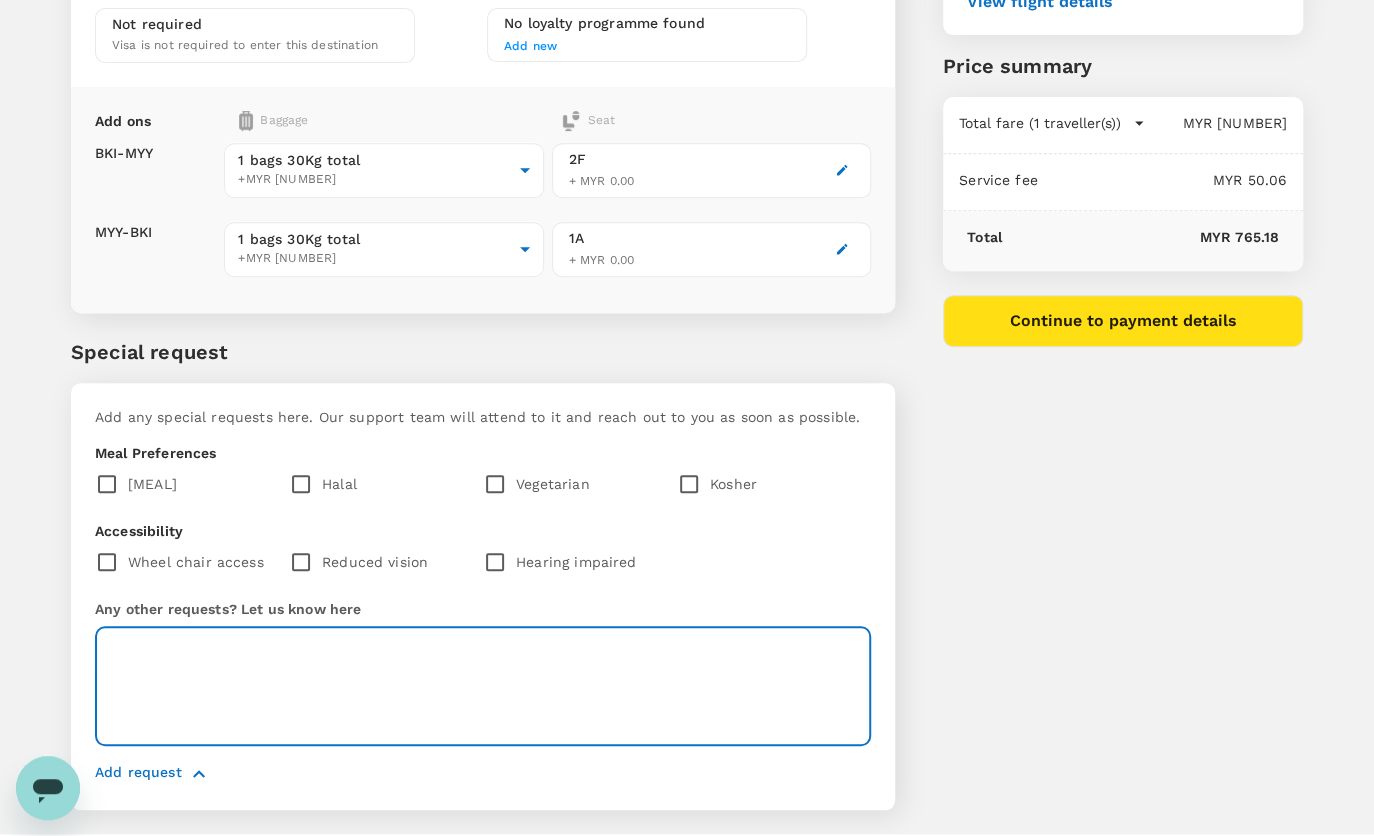paste on "Prawn & Chicken Wonton Noodles" 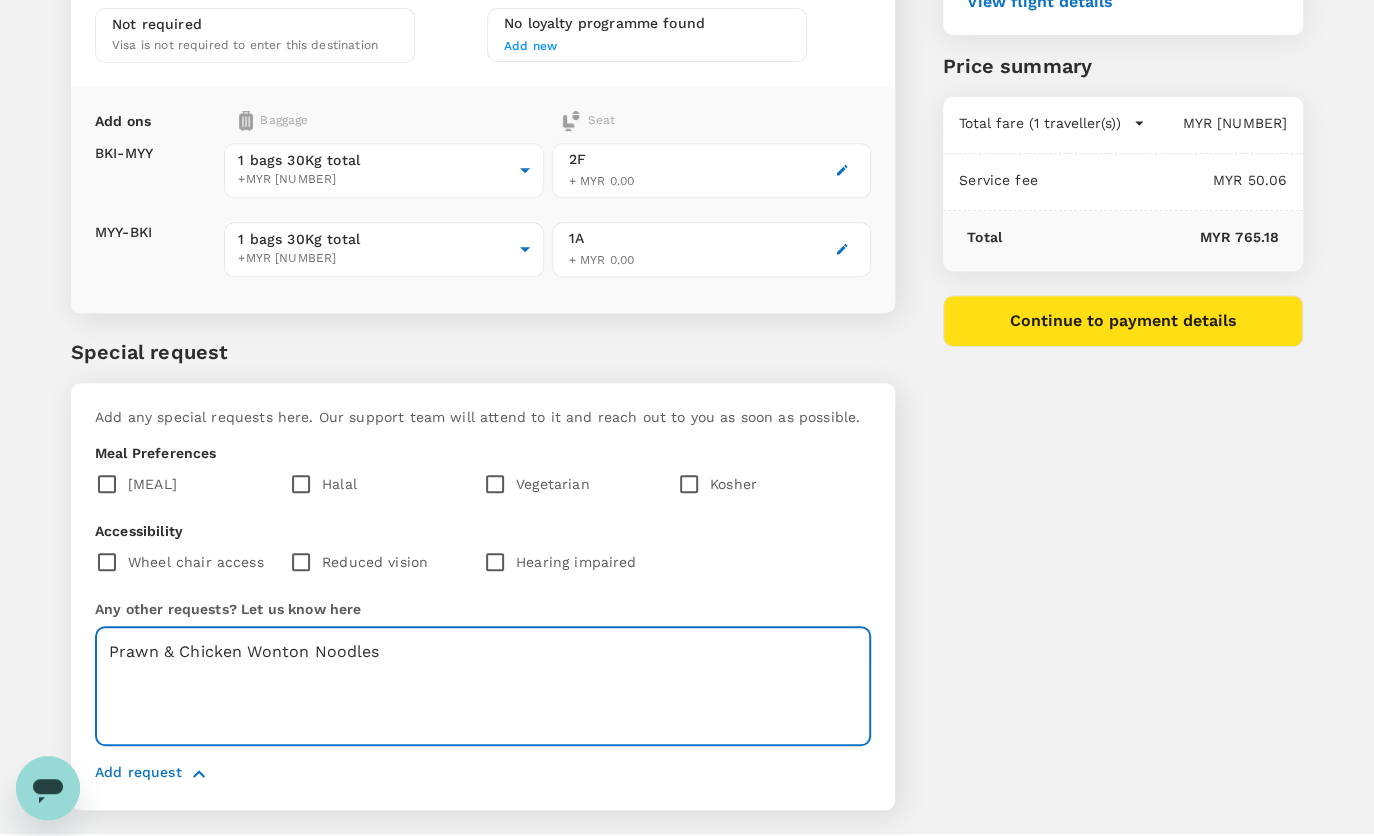 click on "Prawn & Chicken Wonton Noodles" at bounding box center [483, 686] 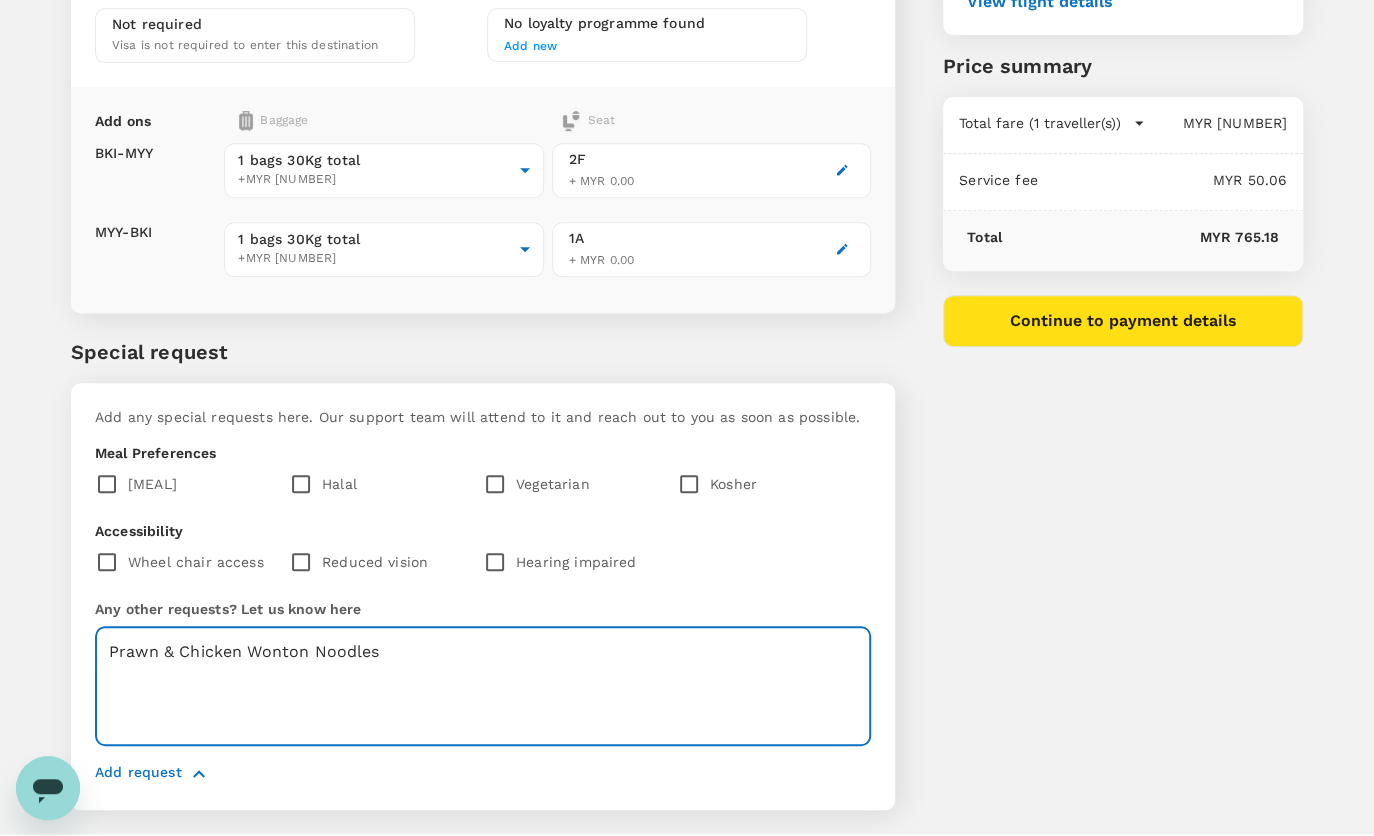 paste on "Roasted Chicken with Black Pepper" 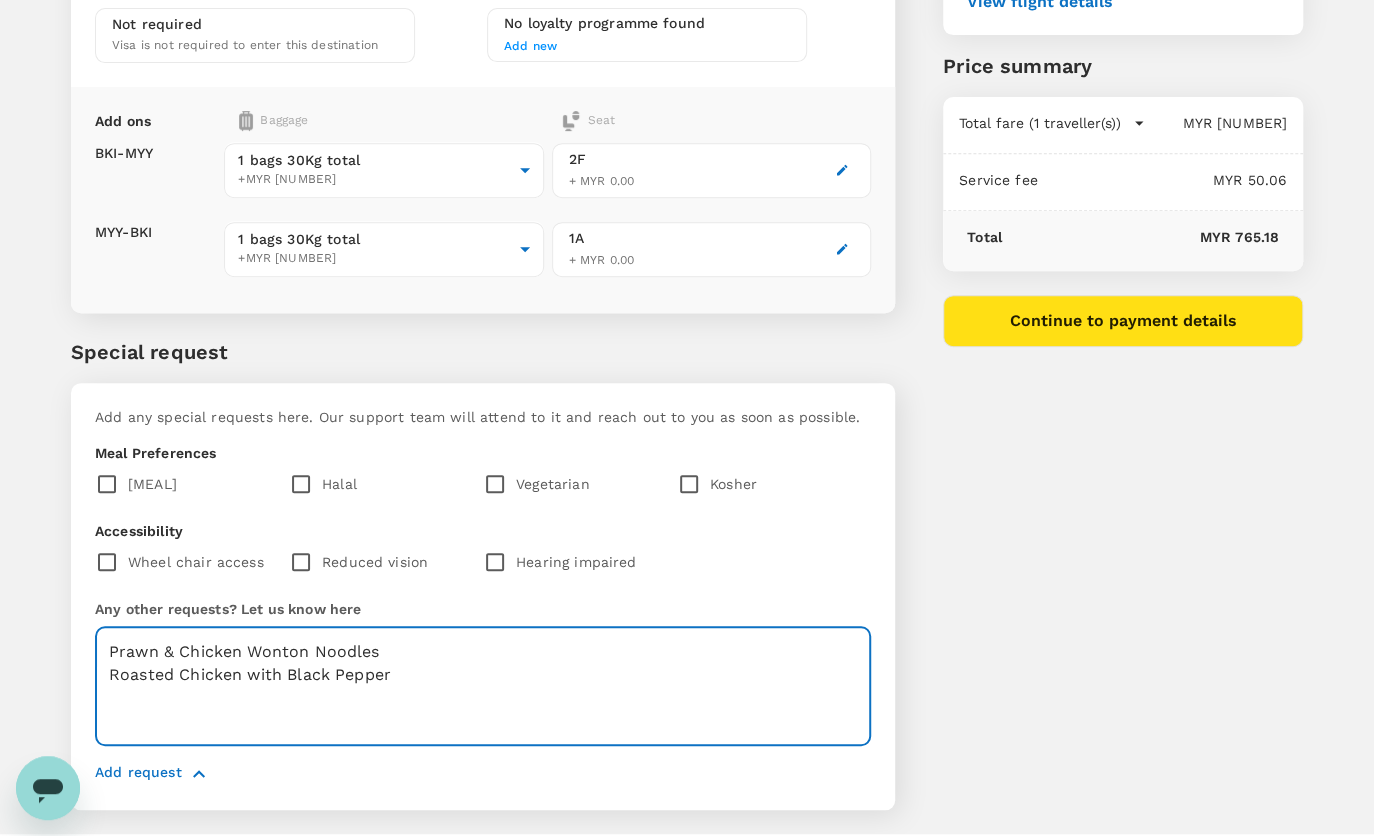 click on "Prawn & Chicken Wonton Noodles
Roasted Chicken with Black Pepper" at bounding box center (483, 686) 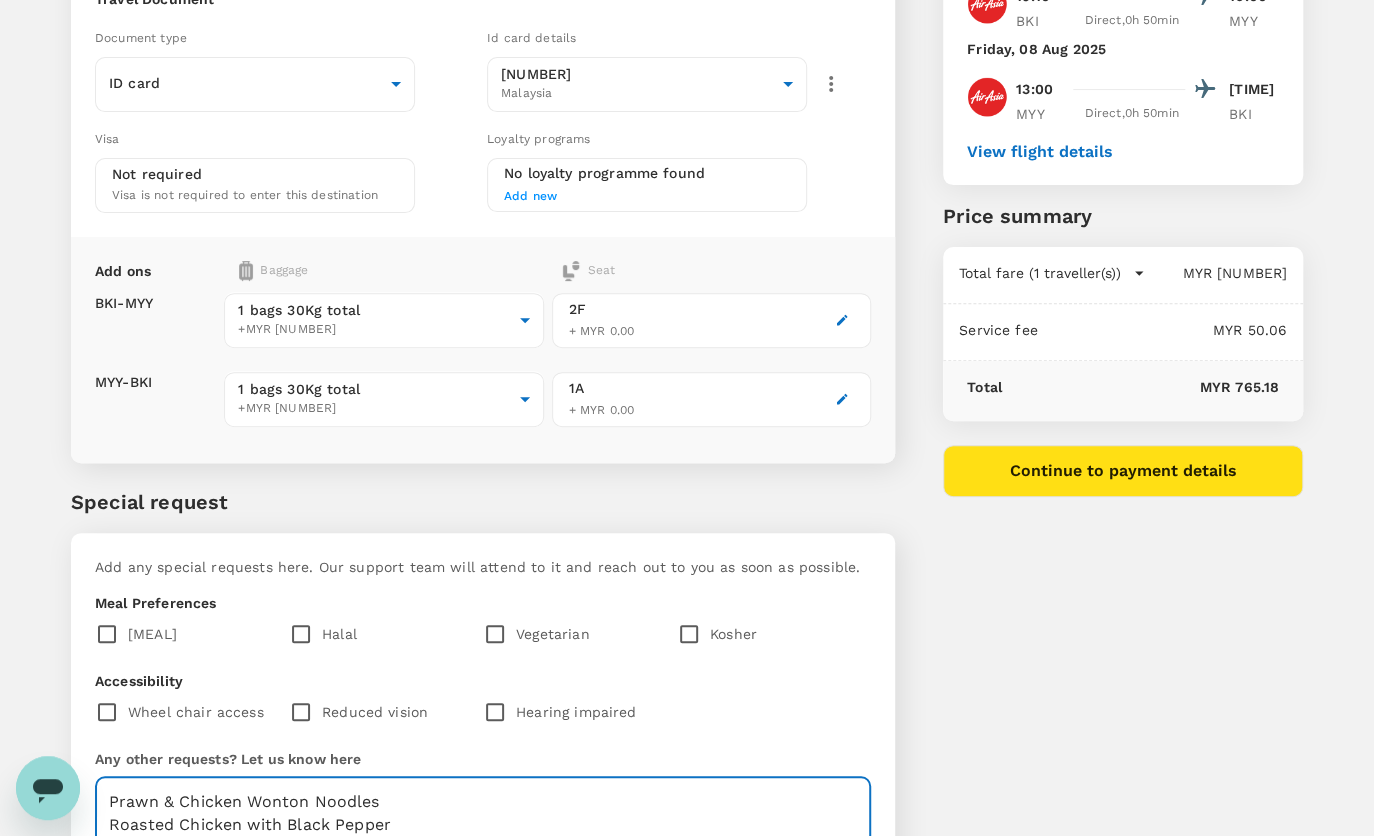 scroll, scrollTop: 169, scrollLeft: 0, axis: vertical 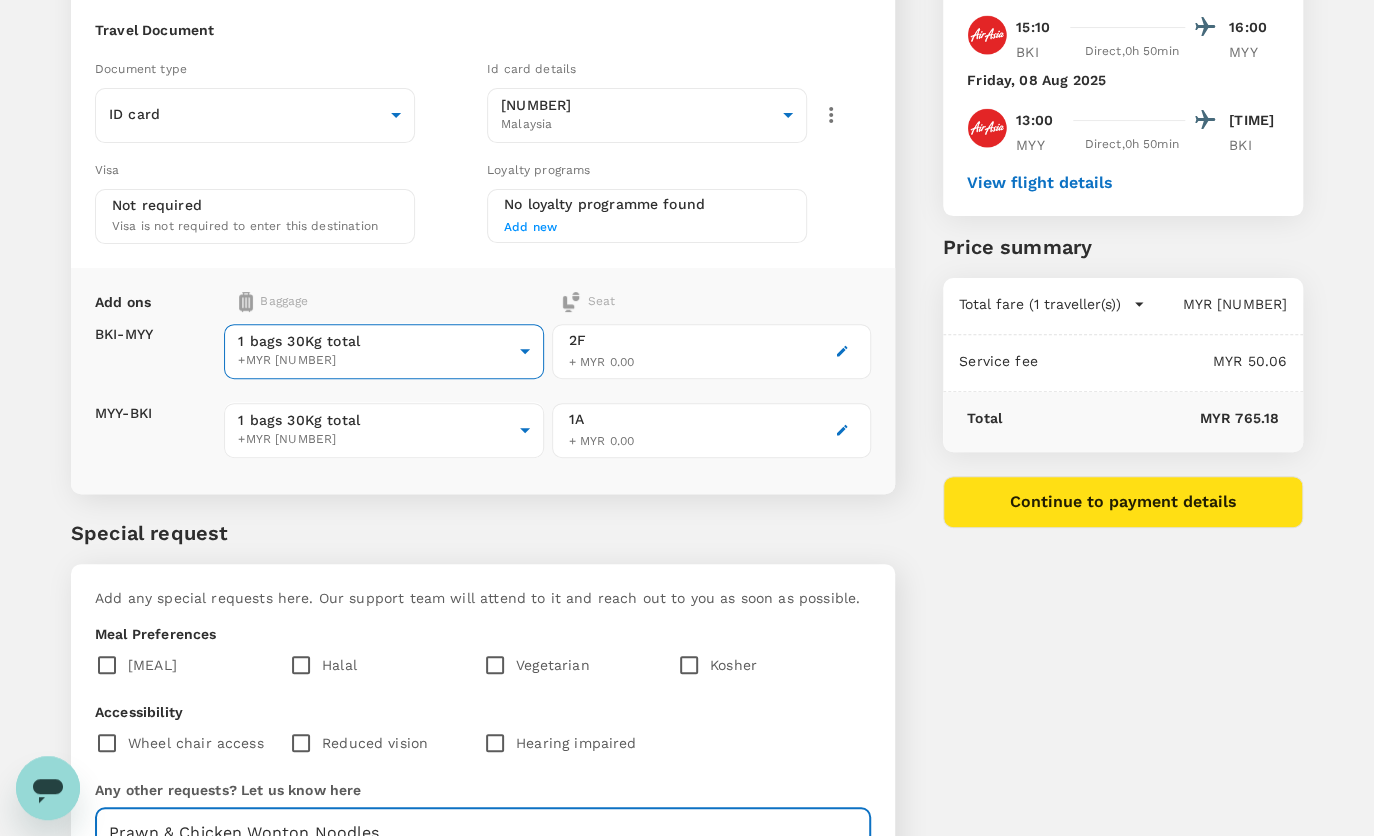 type on "Prawn & Chicken Wonton Noodles
Roasted Chicken with Black Pepper" 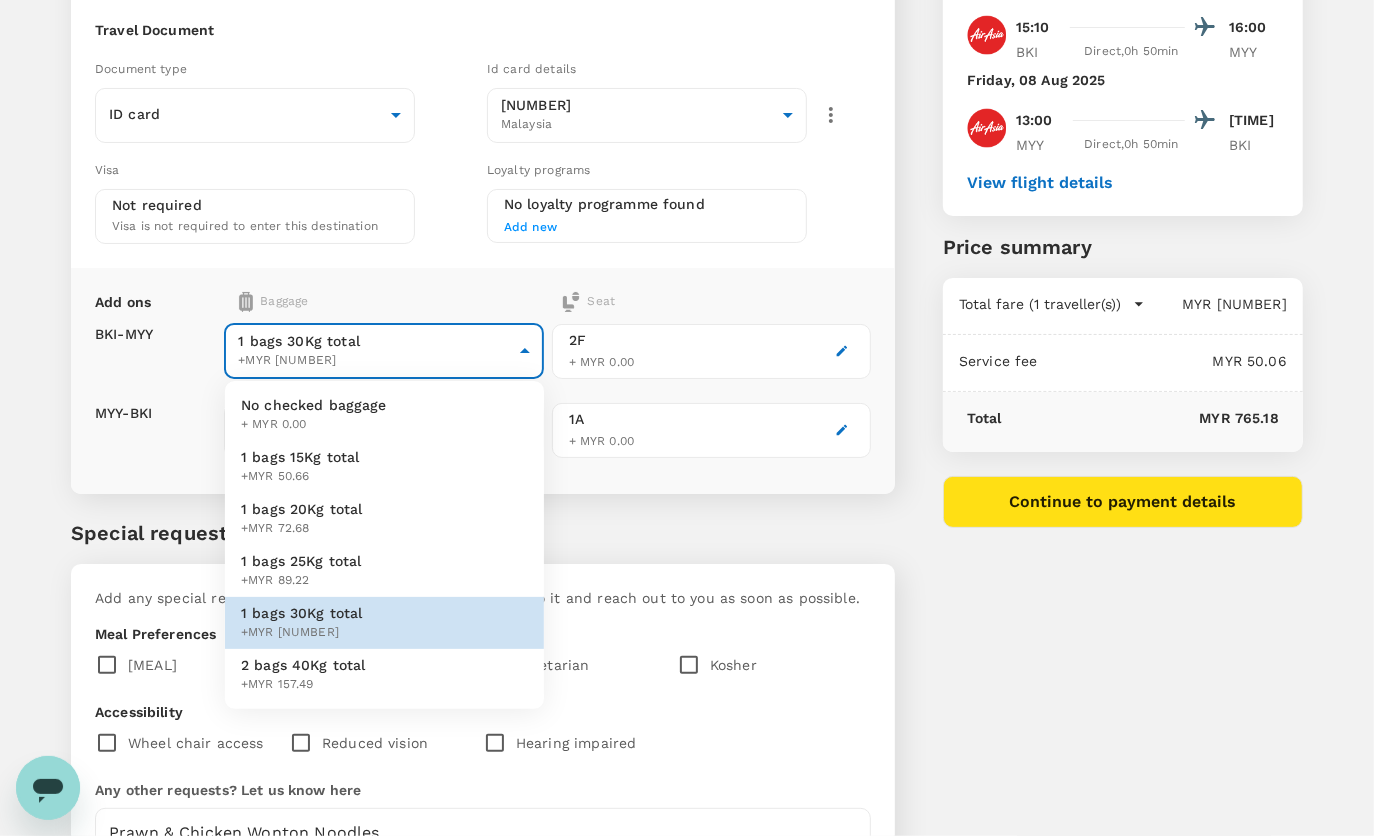 click on "Traveller   1 : GC [FIRST] [LAST]   [FIRST] [LAST]" at bounding box center [693, 449] 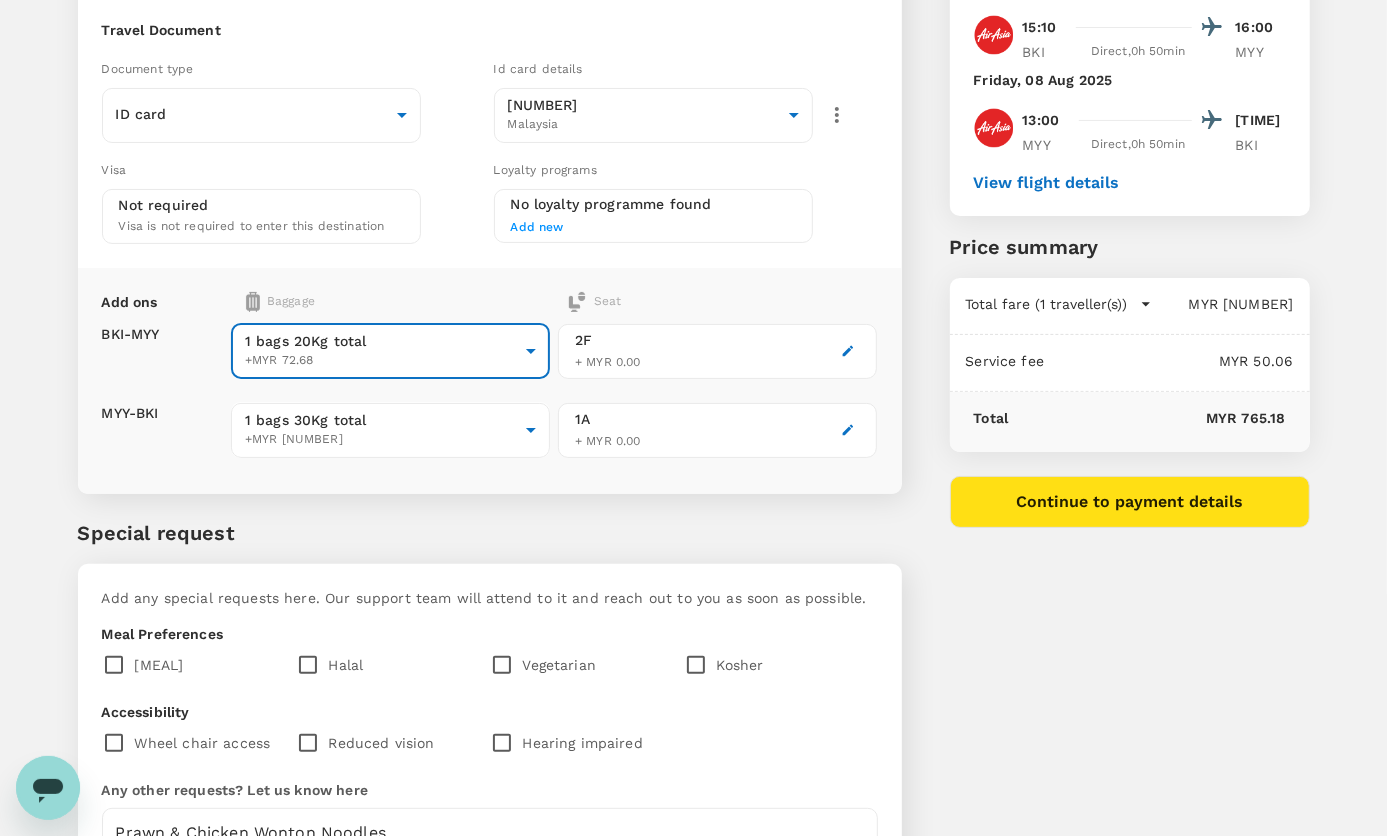 click on "Traveller(s) Traveller   1 : GC [NAME]   CRISPINUS ANJUMAN Travel Document Document type ID card Id card ​ Id card details 840825125687 Malaysia 9f002966-c3fe-4051-ae3c-be4958660493 ​ Visa Not required Visa is not required to enter this destination Loyalty programs No loyalty programme found Add new Add ons Baggage Seat BKI  -  MYY MYY  -  BKI 1 bags 20Kg total +MYR 72.68 2 - 72.68 ​ 1 bags 30Kg total +MYR 106.83 4 - 106.83 ​ 2F + MYR 0.00 1A + MYR 0.00 Special request Add any special requests here. Our support team will attend to it and reach out to you as soon as possible. Meal Preferences Nut free Halal Vegetarian Kosher Accessibility Wheel chair access Reduced vision Hearing impaired Any other requests? Let us know here Prawn & Chicken Wonton Noodles
Roasted Chicken with Black Pepper x ​ Add request You've selected Tuesday, 05 Aug 2025 15:10 16:00 BKI Direct ,  0h 50min MYY Friday, 08 Aug 2025 13:00 13:50 MYY Direct ,  0h 50min BKI View flight details )" at bounding box center [693, 449] 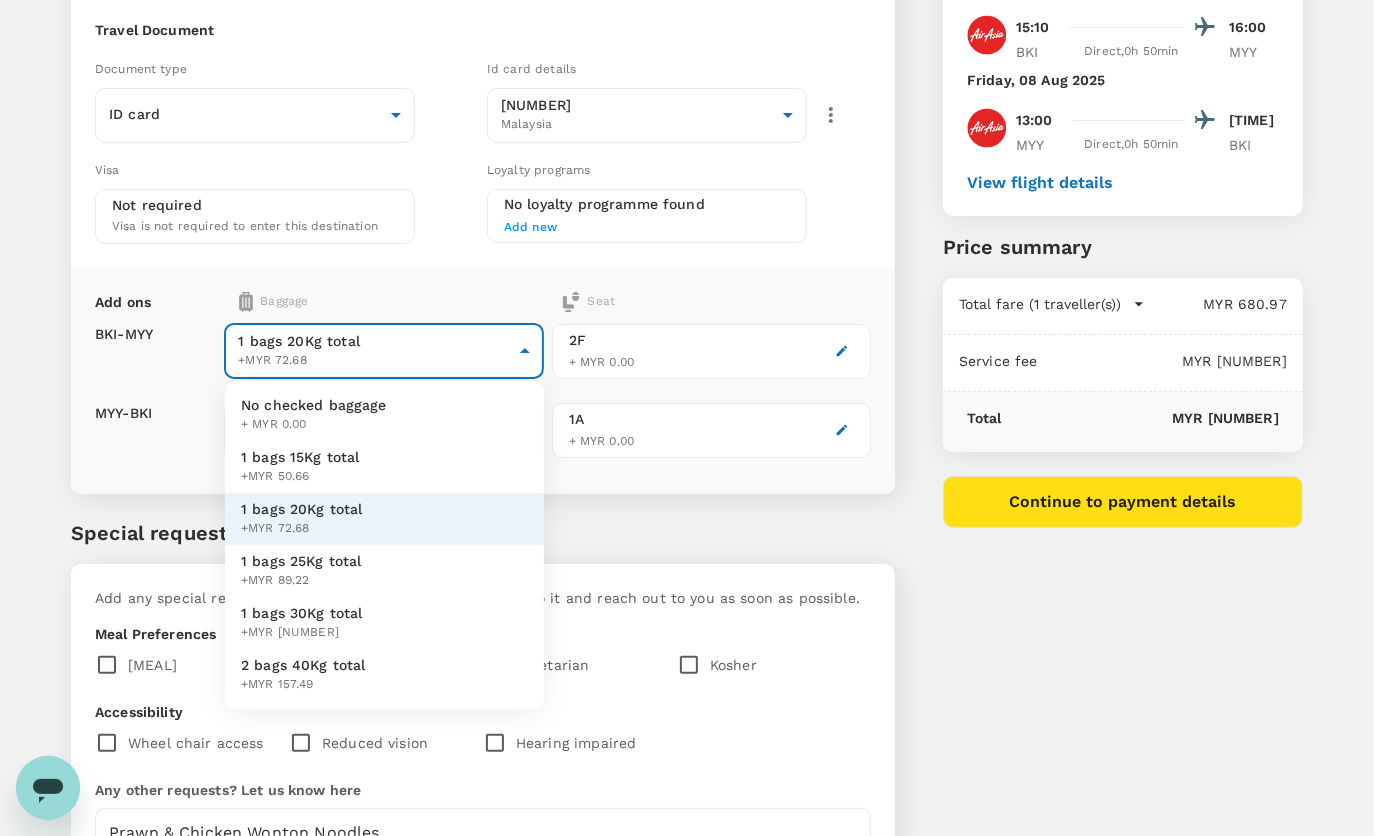 click at bounding box center (693, 418) 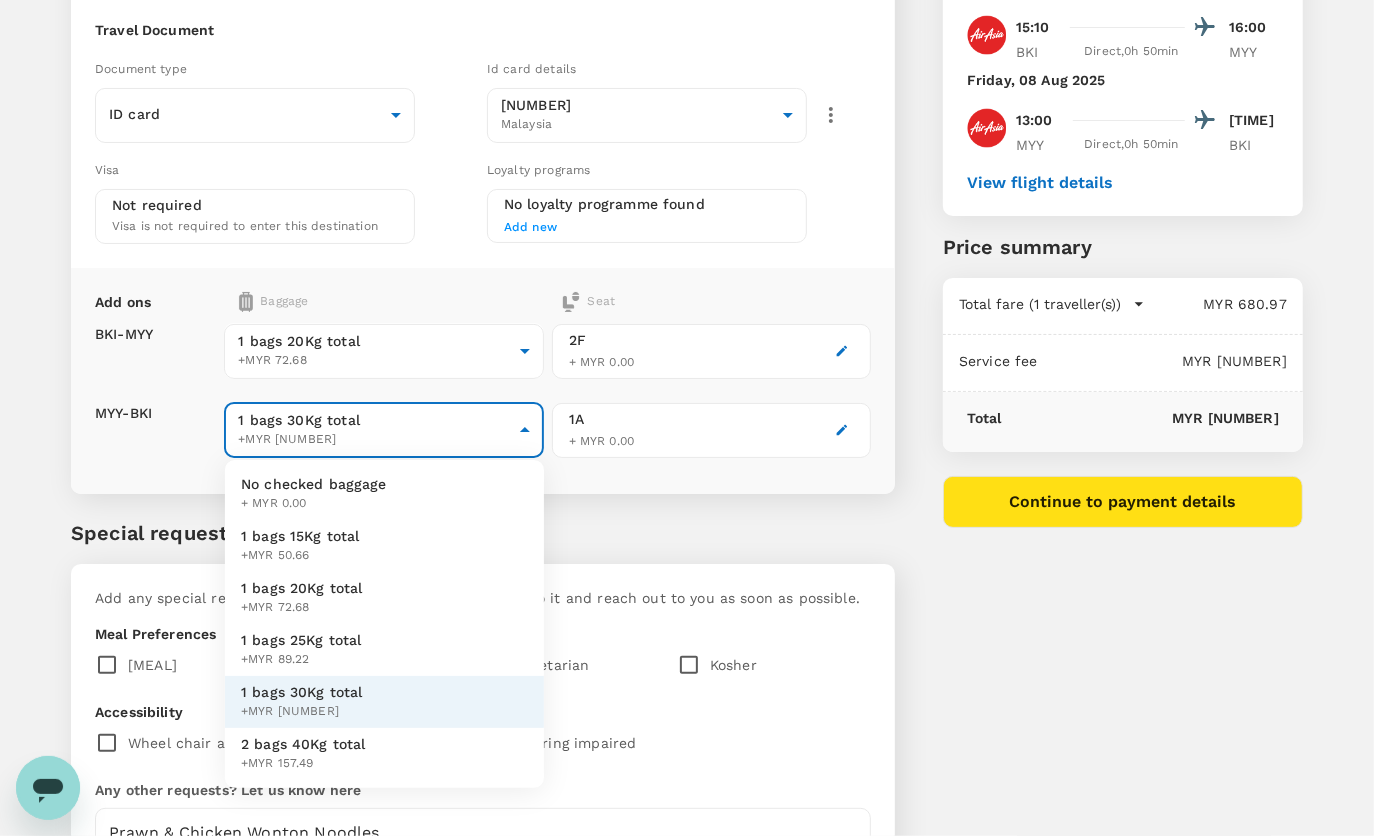 click on "Traveller(s) Traveller   1 : GC [NAME]   CRISPINUS ANJUMAN Travel Document Document type ID card Id card ​ Id card details 840825125687 Malaysia 9f002966-c3fe-4051-ae3c-be4958660493 ​ Visa Not required Visa is not required to enter this destination Loyalty programs No loyalty programme found Add new Add ons Baggage Seat BKI  -  MYY MYY  -  BKI 1 bags 20Kg total +MYR 72.68 2 - 72.68 ​ 1 bags 30Kg total +MYR 106.83 4 - 106.83 ​ 2F + MYR 0.00 1A + MYR 0.00 Special request Add any special requests here. Our support team will attend to it and reach out to you as soon as possible. Meal Preferences Nut free Halal Vegetarian Kosher Accessibility Wheel chair access Reduced vision Hearing impaired Any other requests? Let us know here Prawn & Chicken Wonton Noodles
Roasted Chicken with Black Pepper x ​ Add request You've selected Tuesday, 05 Aug 2025 15:10 16:00 BKI Direct ,  0h 50min MYY Friday, 08 Aug 2025 13:00 13:50 MYY Direct ,  0h 50min BKI View flight details )" at bounding box center [693, 449] 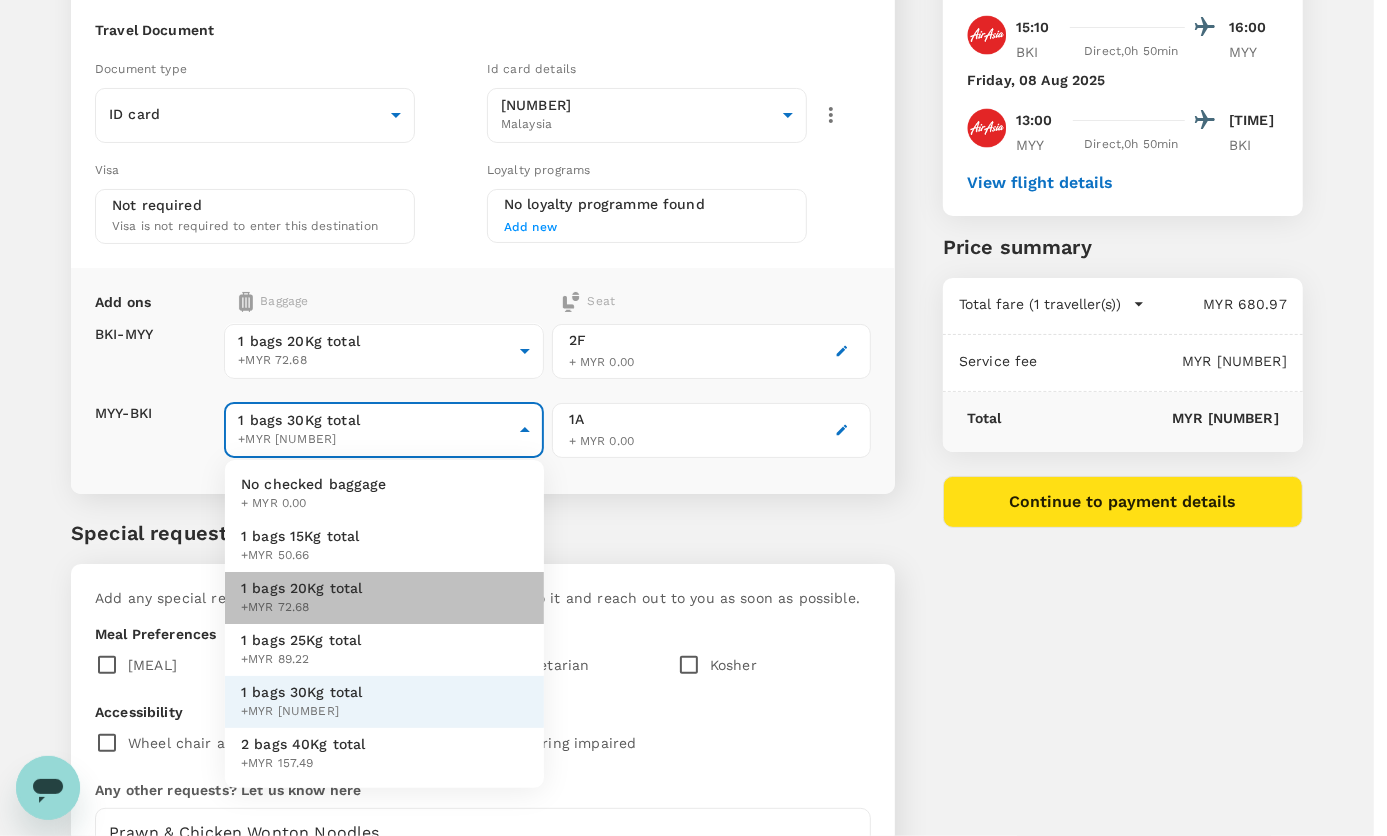 click on "1 bags 20Kg total" at bounding box center (302, 588) 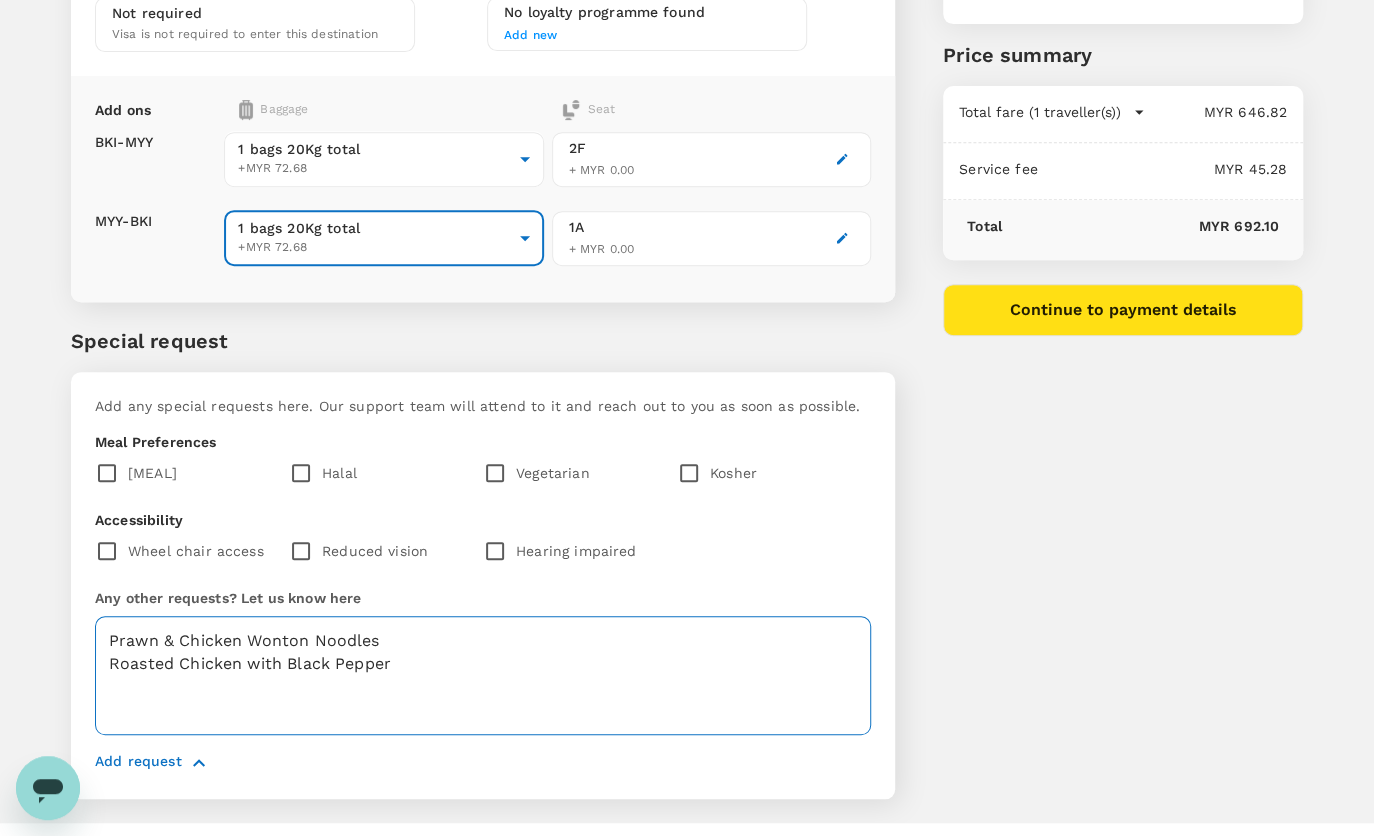scroll, scrollTop: 397, scrollLeft: 0, axis: vertical 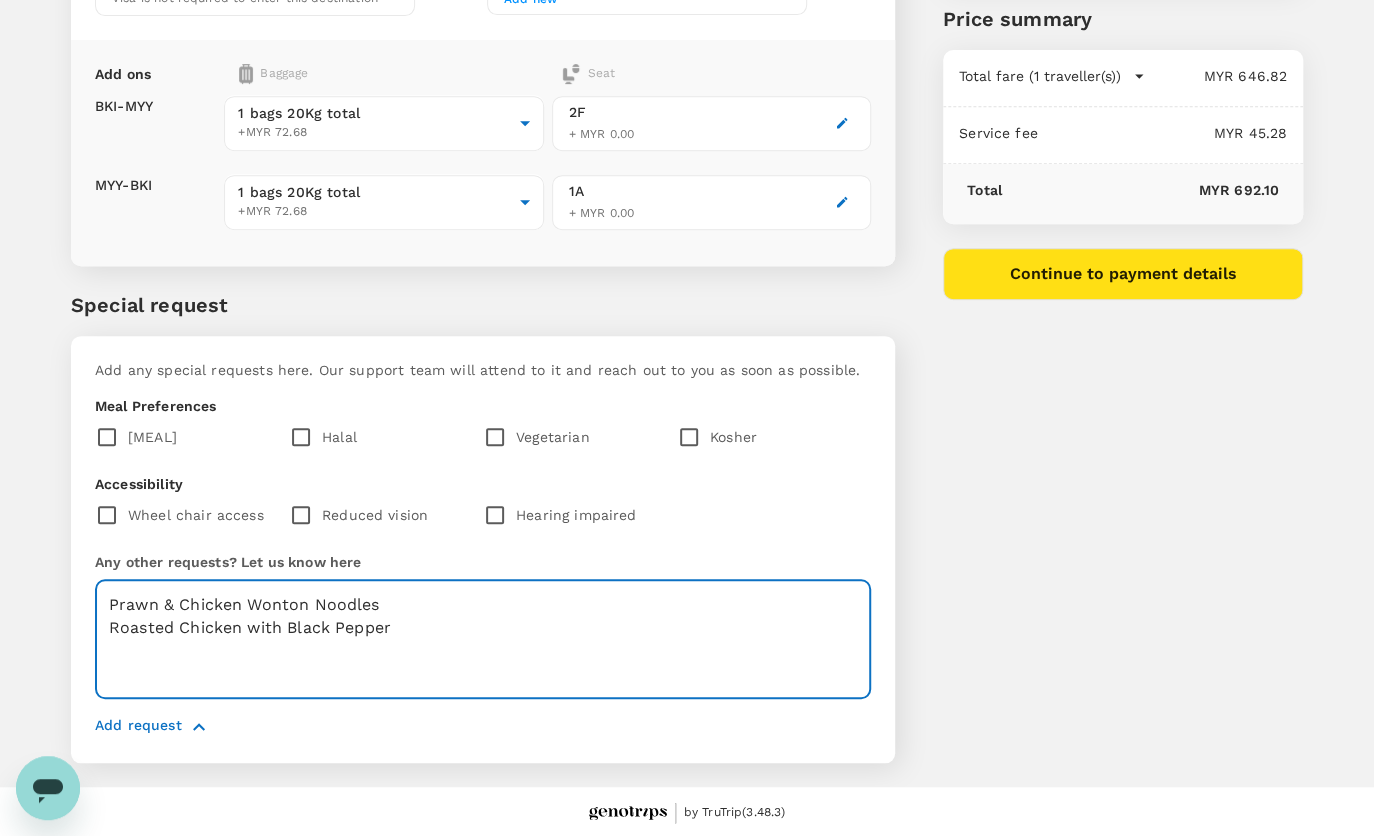 click on "Prawn & Chicken Wonton Noodles
Roasted Chicken with Black Pepper" at bounding box center (483, 639) 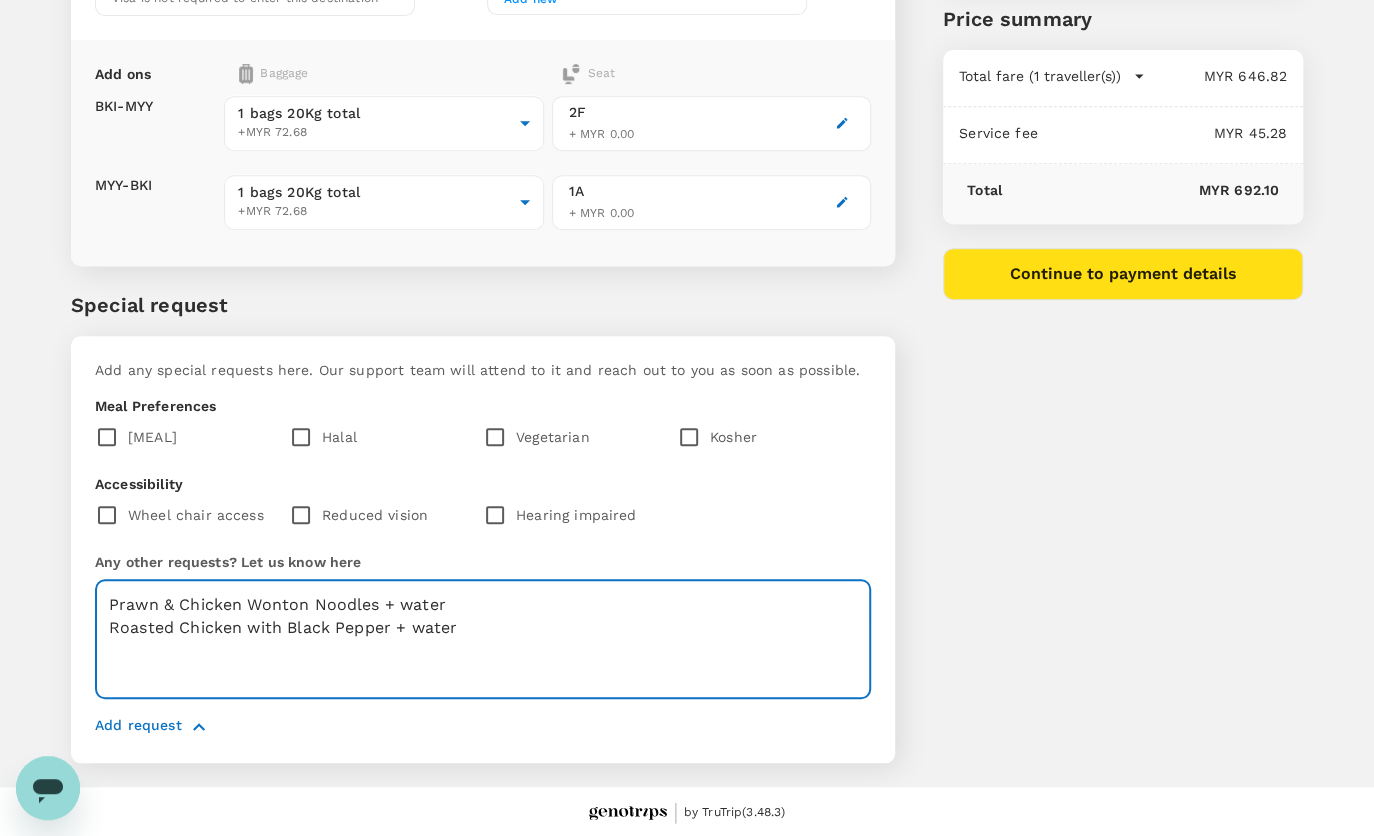 click on "Prawn & Chicken Wonton Noodles + water
Roasted Chicken with Black Pepper + water" at bounding box center [483, 639] 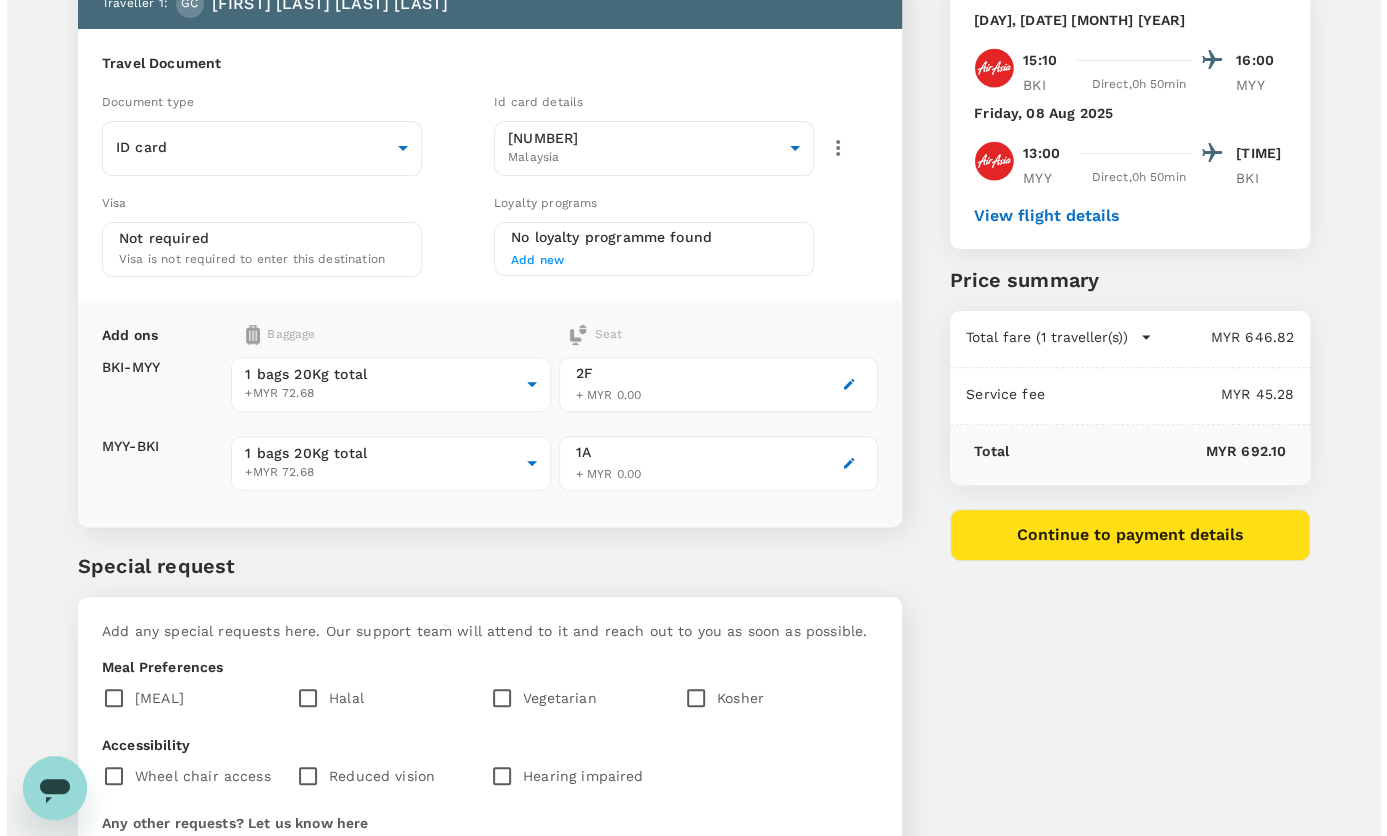 scroll, scrollTop: 33, scrollLeft: 0, axis: vertical 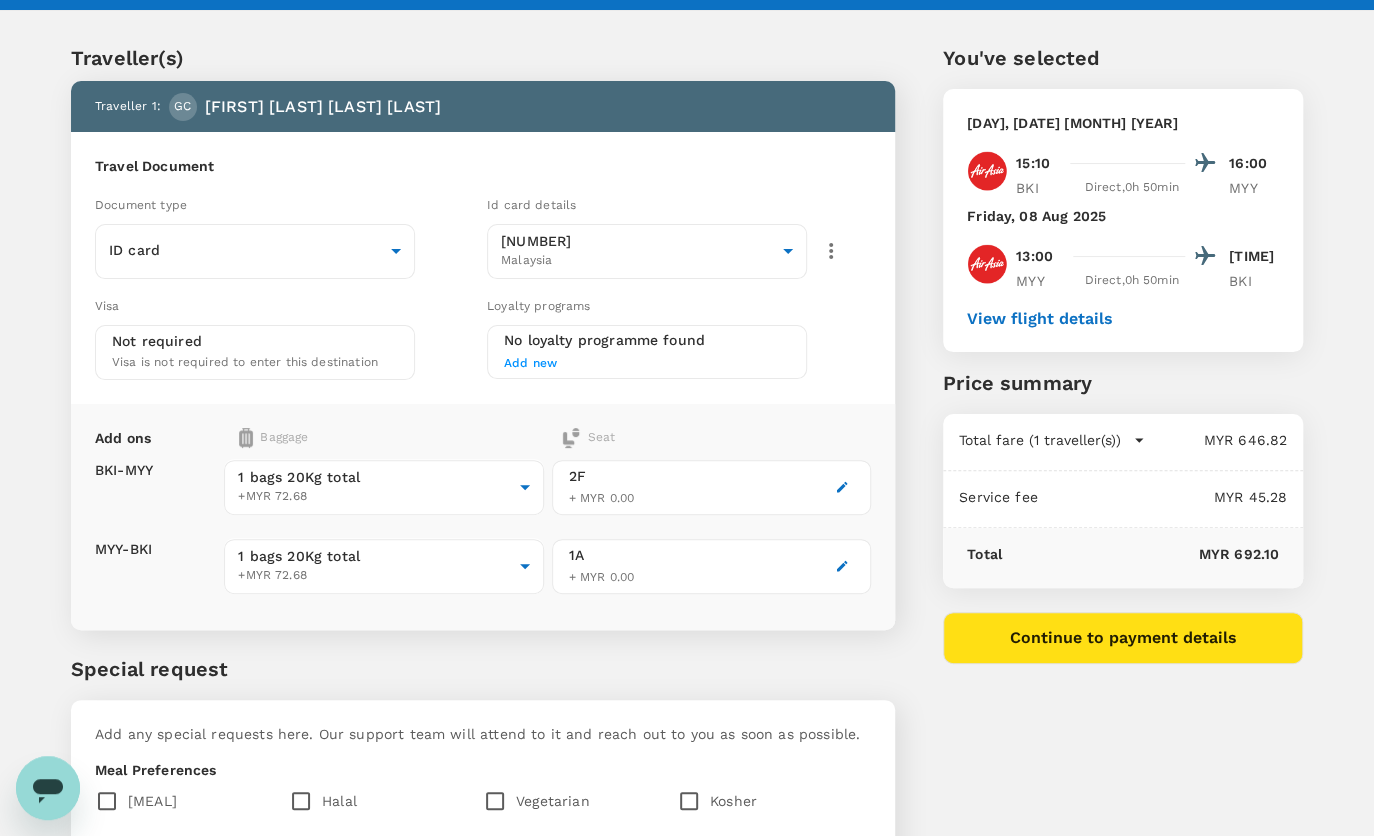 type on "Meal Request:-
Flight BKI-MYY: Prawn & Chicken Wonton Noodles + water
Flight MYY-BKI: Roasted Chicken with Black Pepper + water" 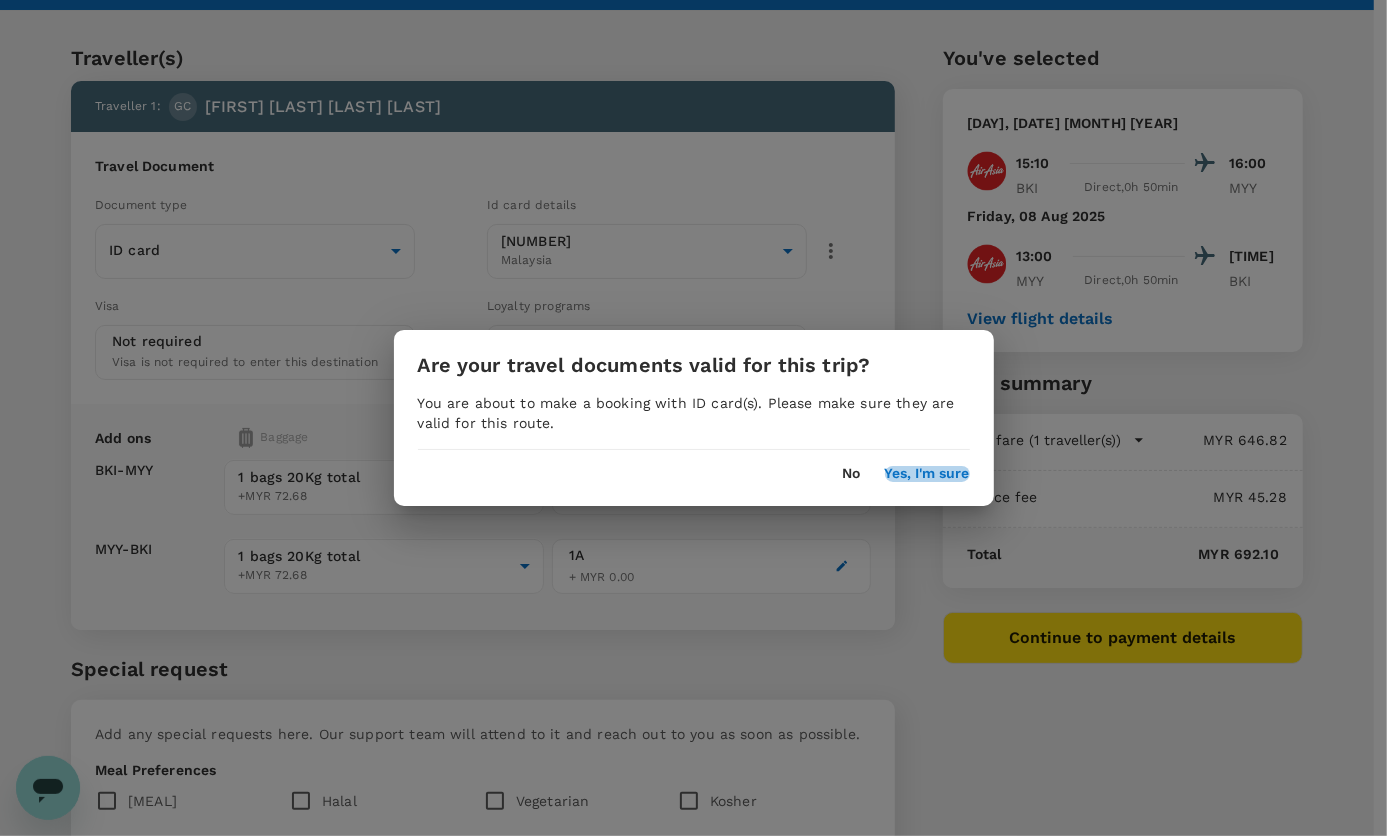 click on "Yes, I'm sure" at bounding box center (927, 474) 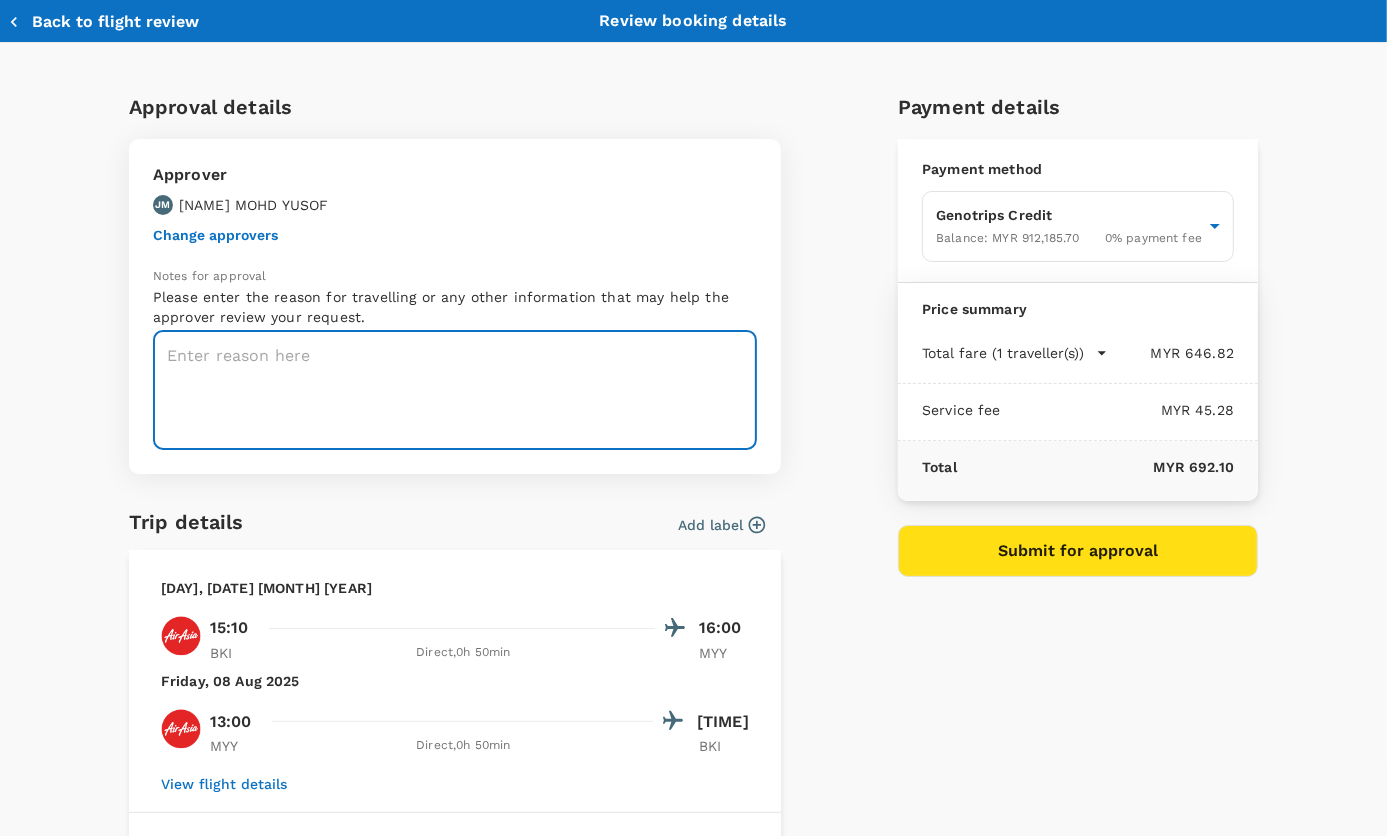 drag, startPoint x: 308, startPoint y: 377, endPoint x: 291, endPoint y: 365, distance: 20.808653 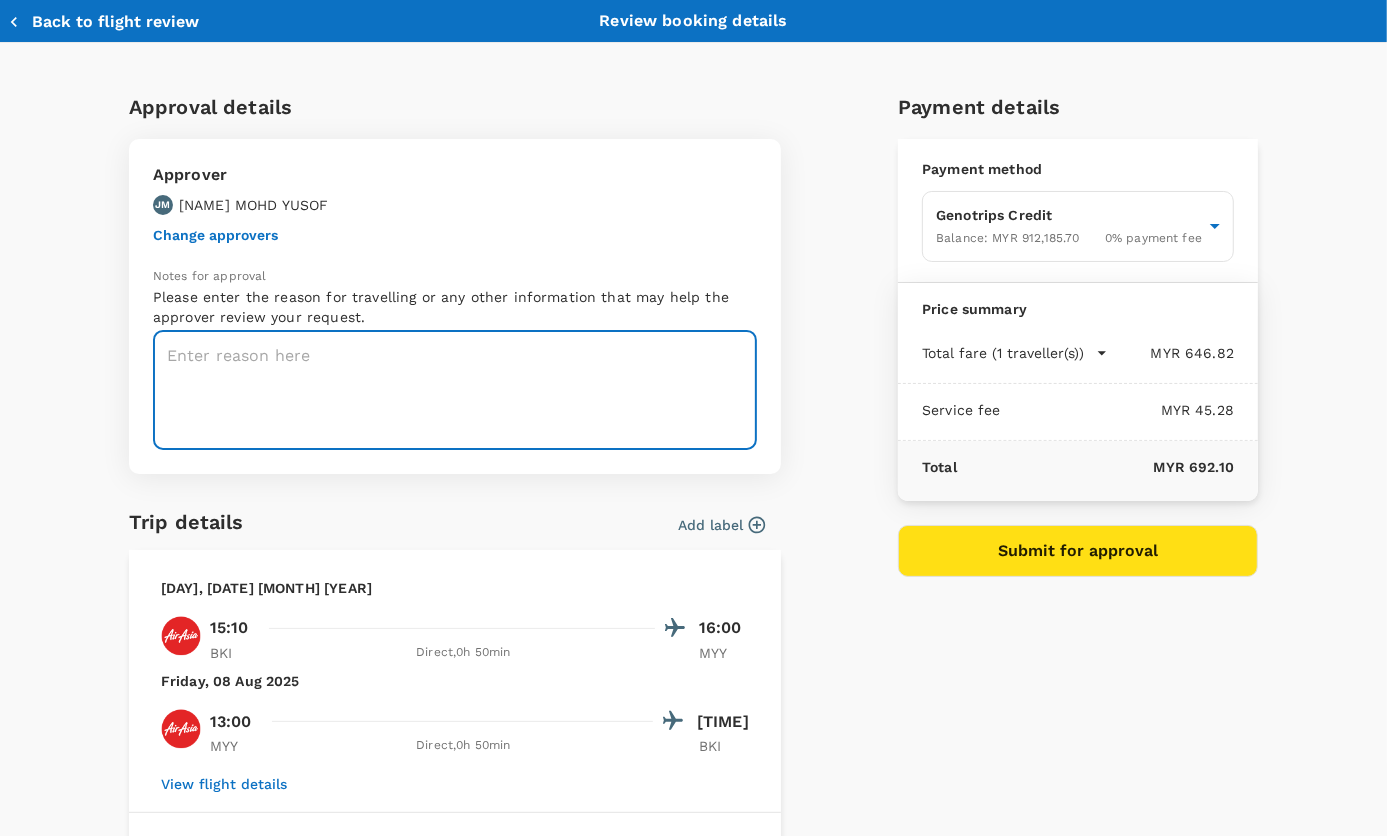 click at bounding box center [455, 390] 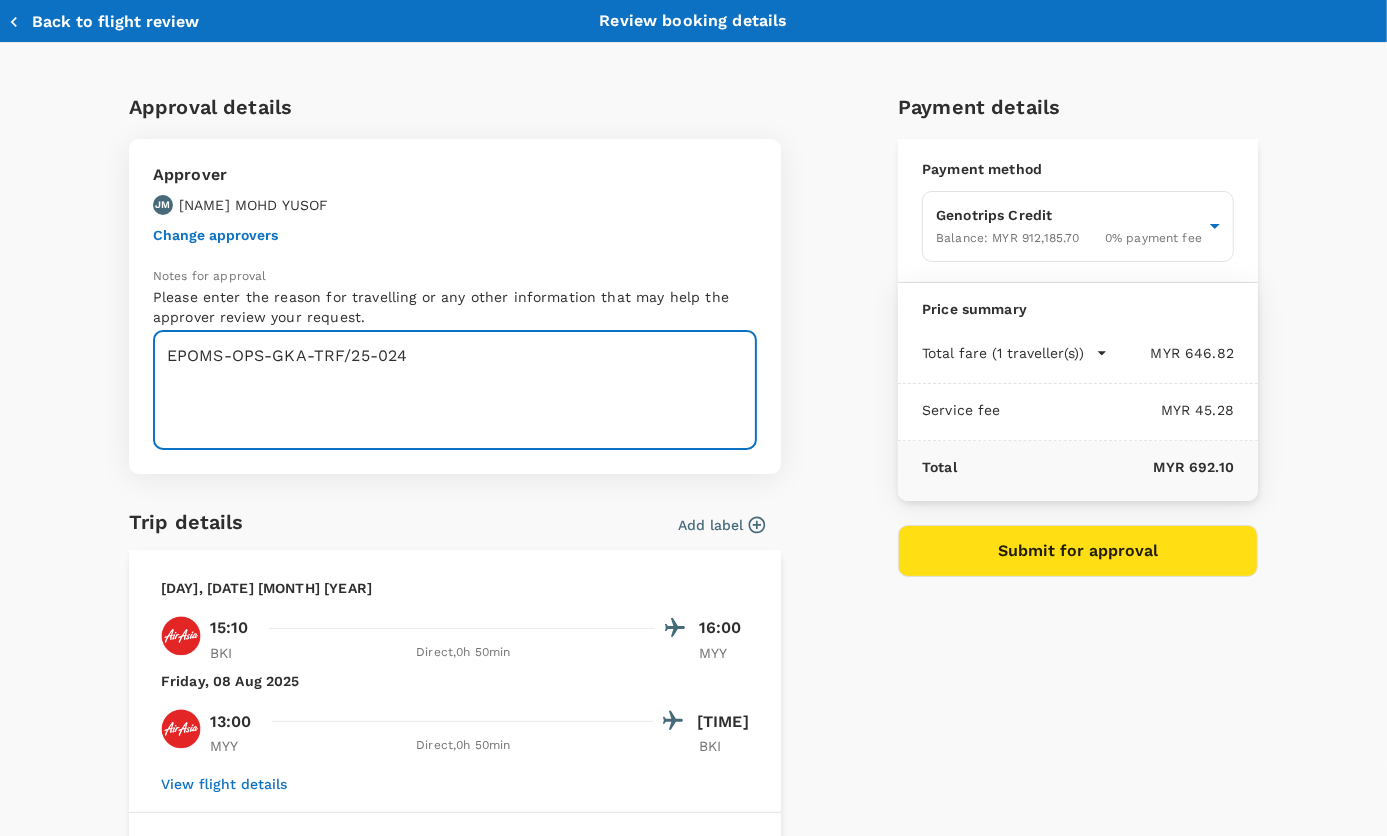 drag, startPoint x: 440, startPoint y: 341, endPoint x: 425, endPoint y: 349, distance: 17 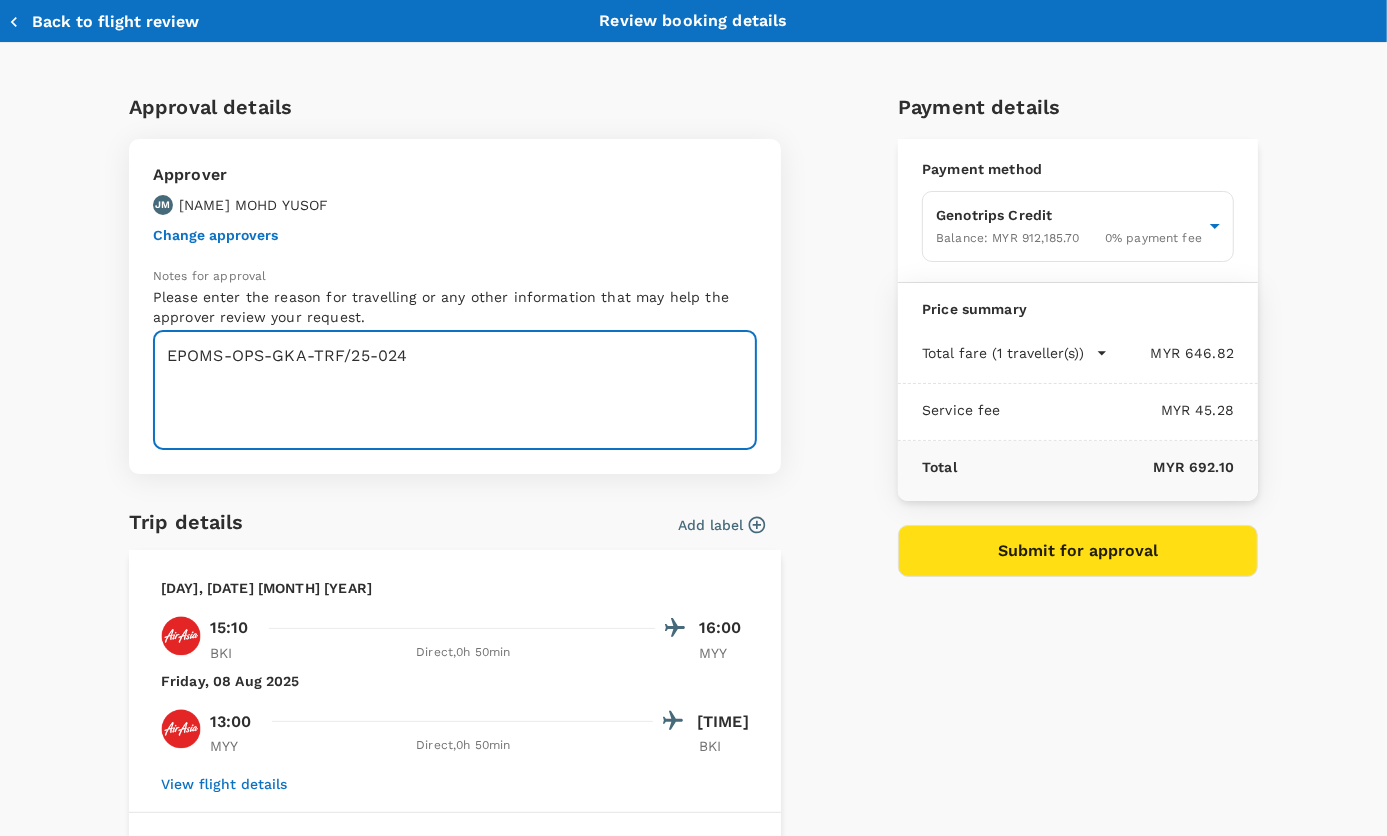 paste on "TAF-GKA-25-024" 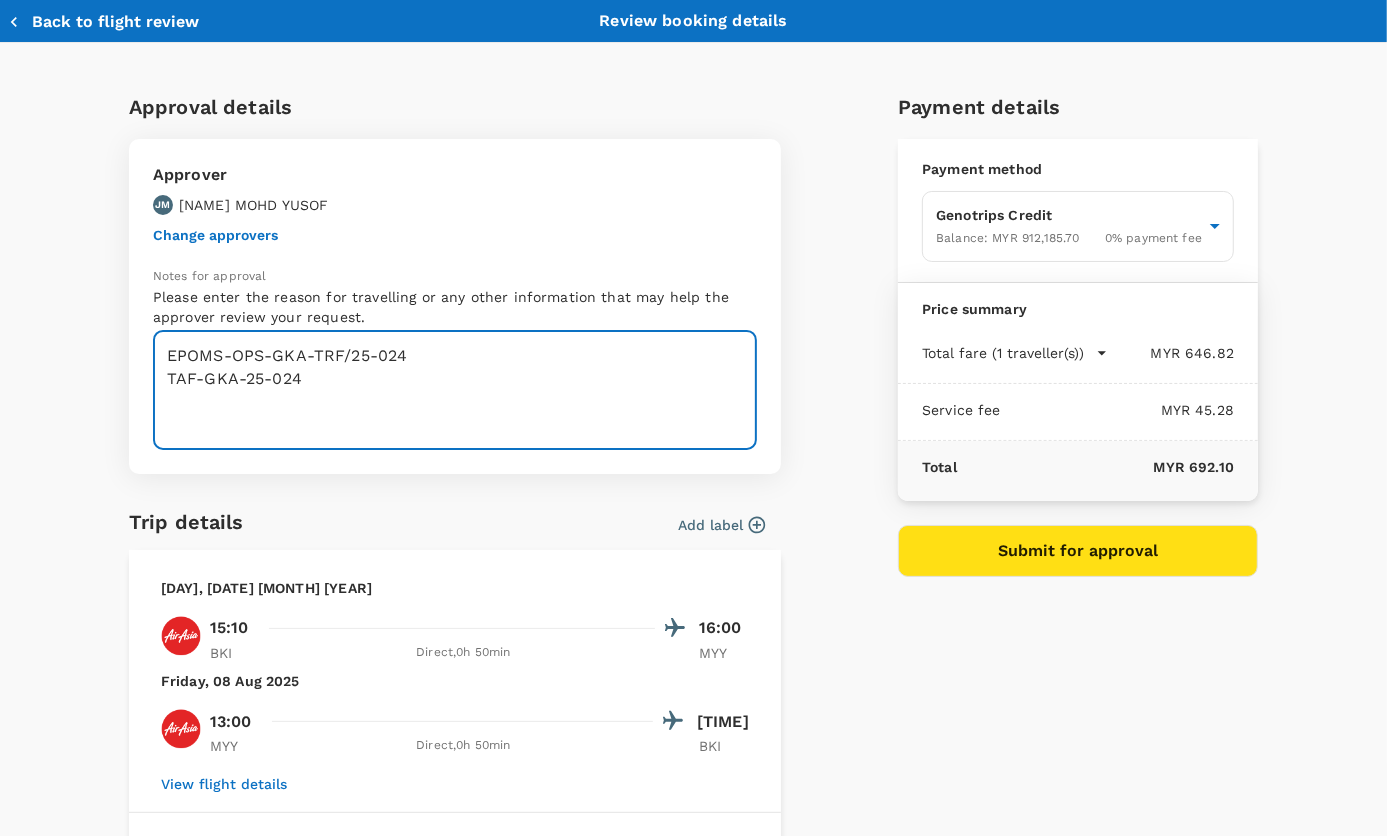 click on "EPOMS-OPS-GKA-TRF/25-024
TAF-GKA-25-024" at bounding box center [455, 390] 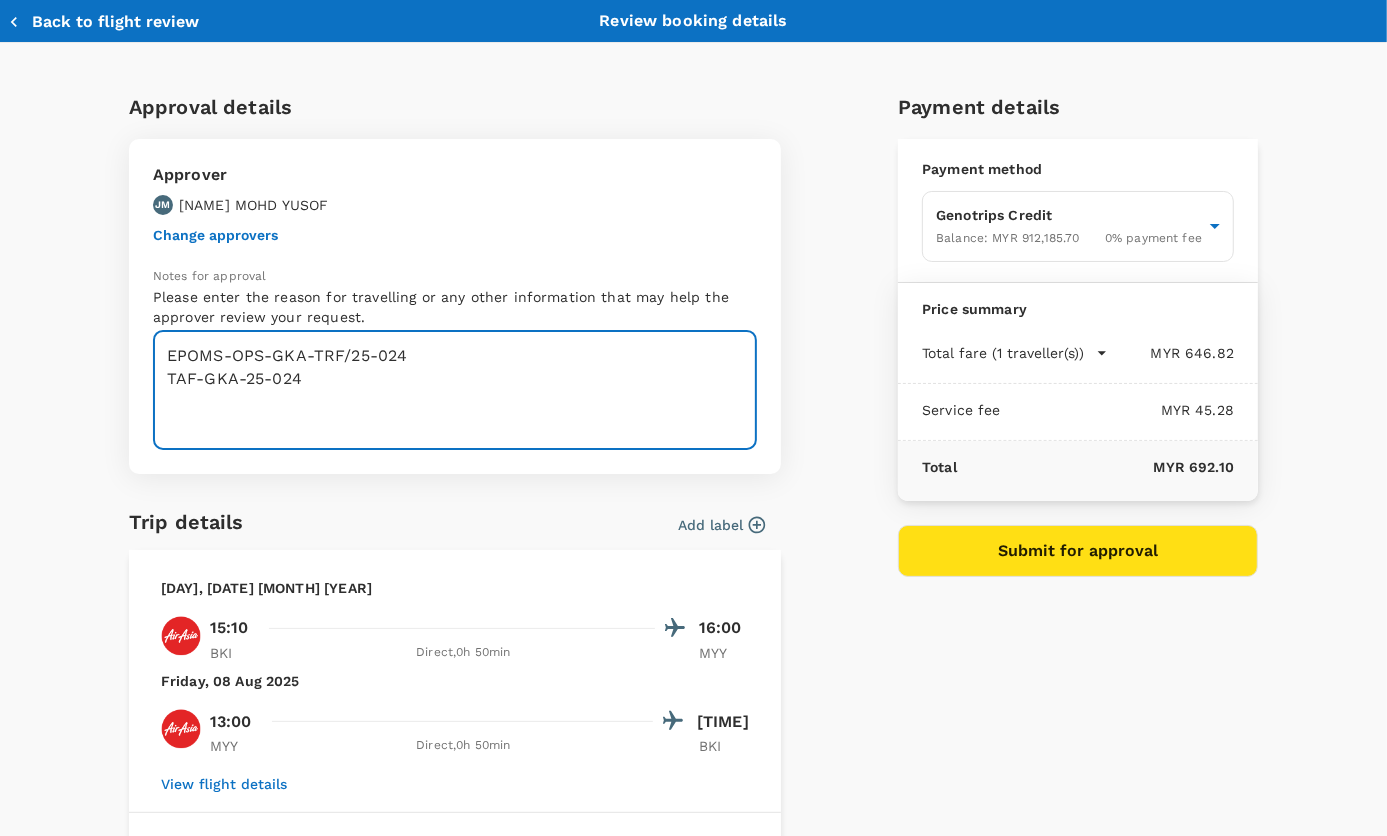 paste on "BANKSMAN TRAINING ON [DATE] AT BSTS, MIRI" 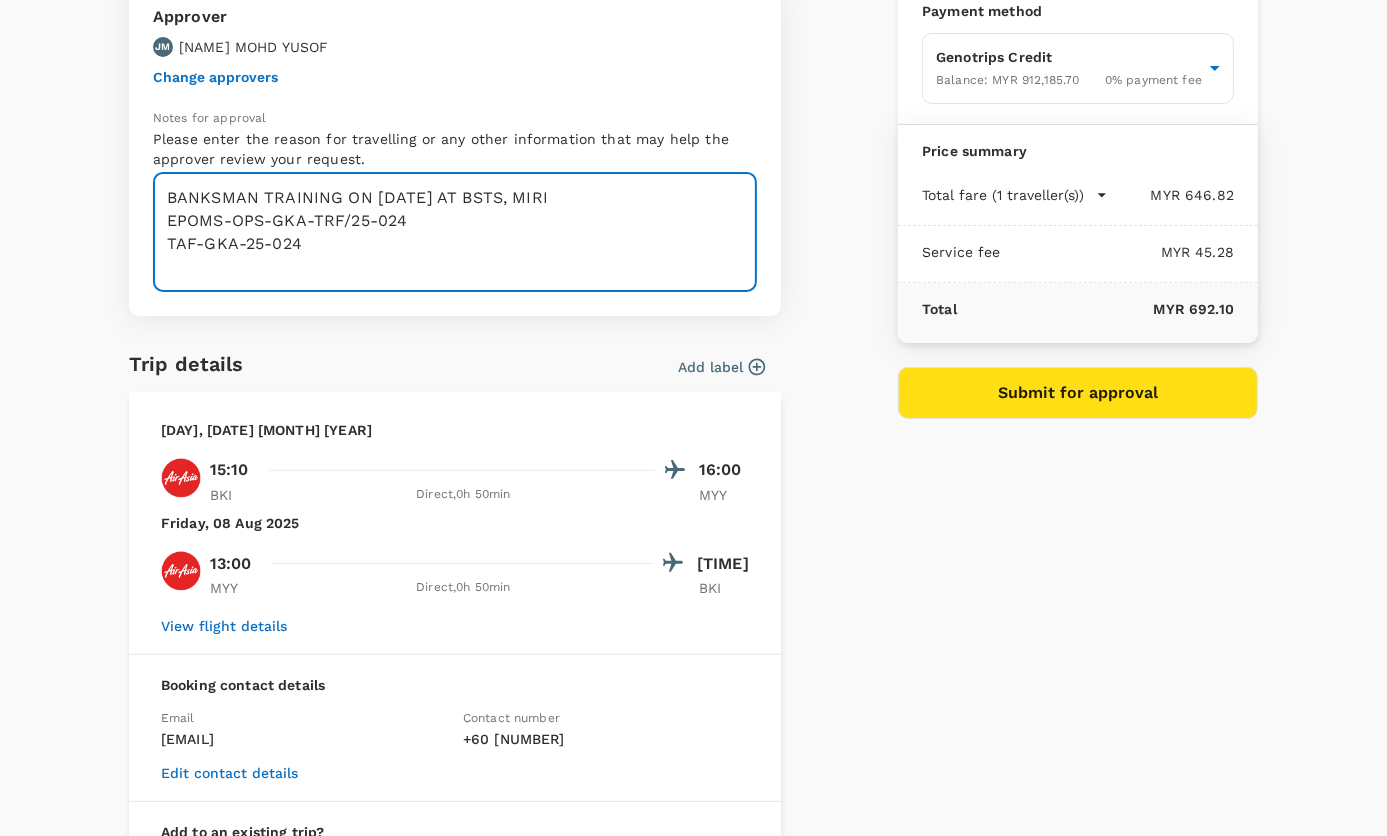 scroll, scrollTop: 181, scrollLeft: 0, axis: vertical 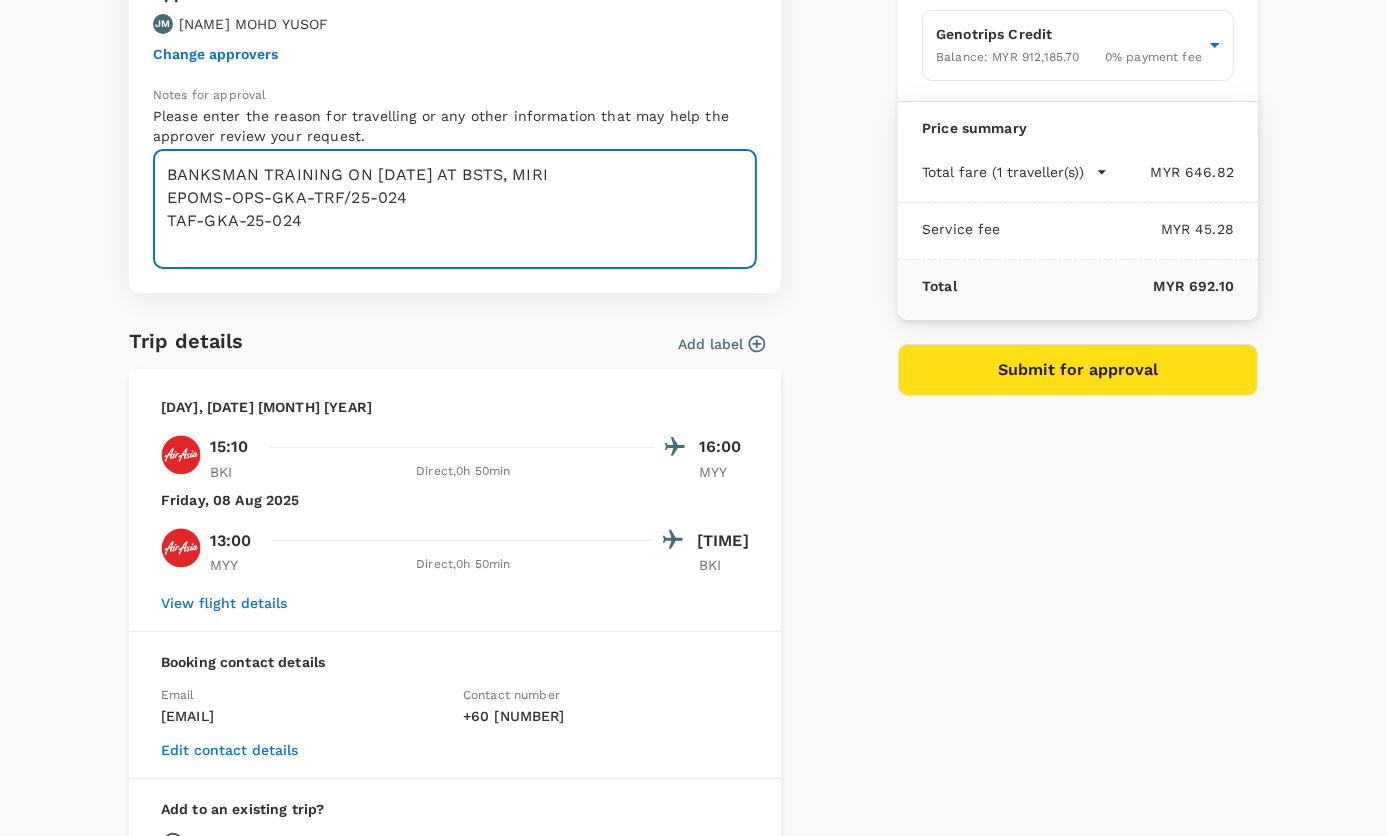 type on "BANKSMAN TRAINING ON [DATE] AT BSTS, MIRI
EPOMS-OPS-GKA-TRF/25-024
TAF-GKA-25-024" 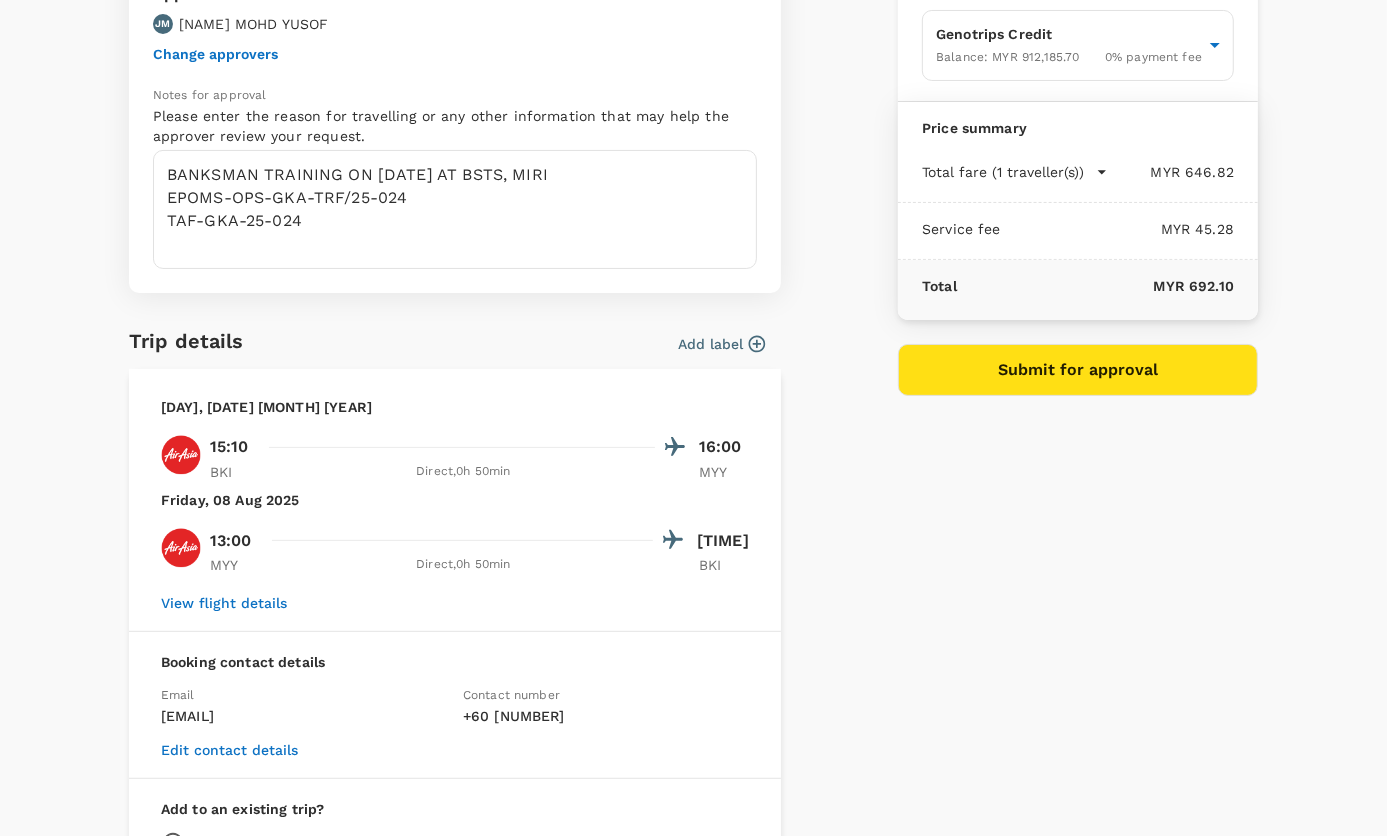 click on "View flight details" at bounding box center [224, 603] 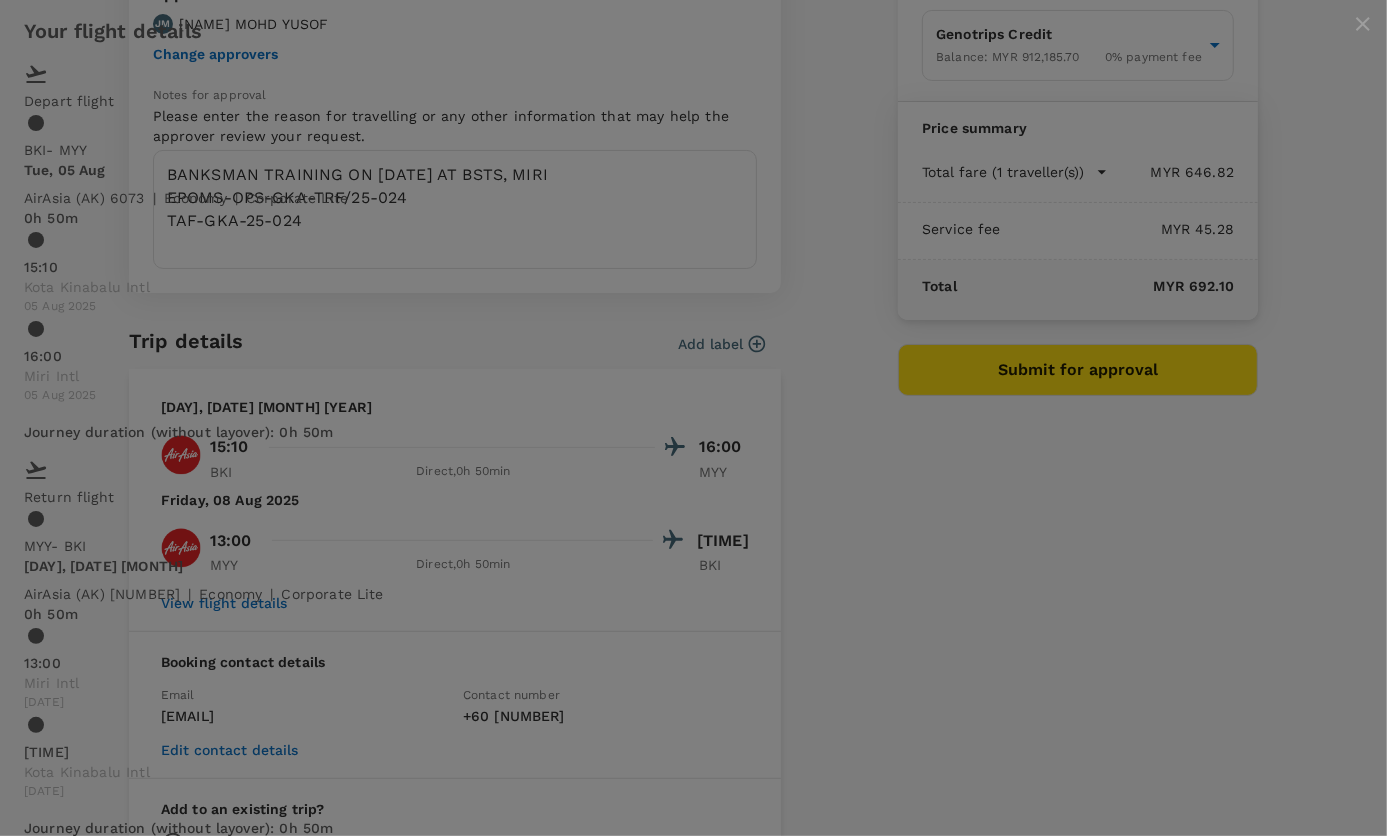 scroll, scrollTop: 16, scrollLeft: 0, axis: vertical 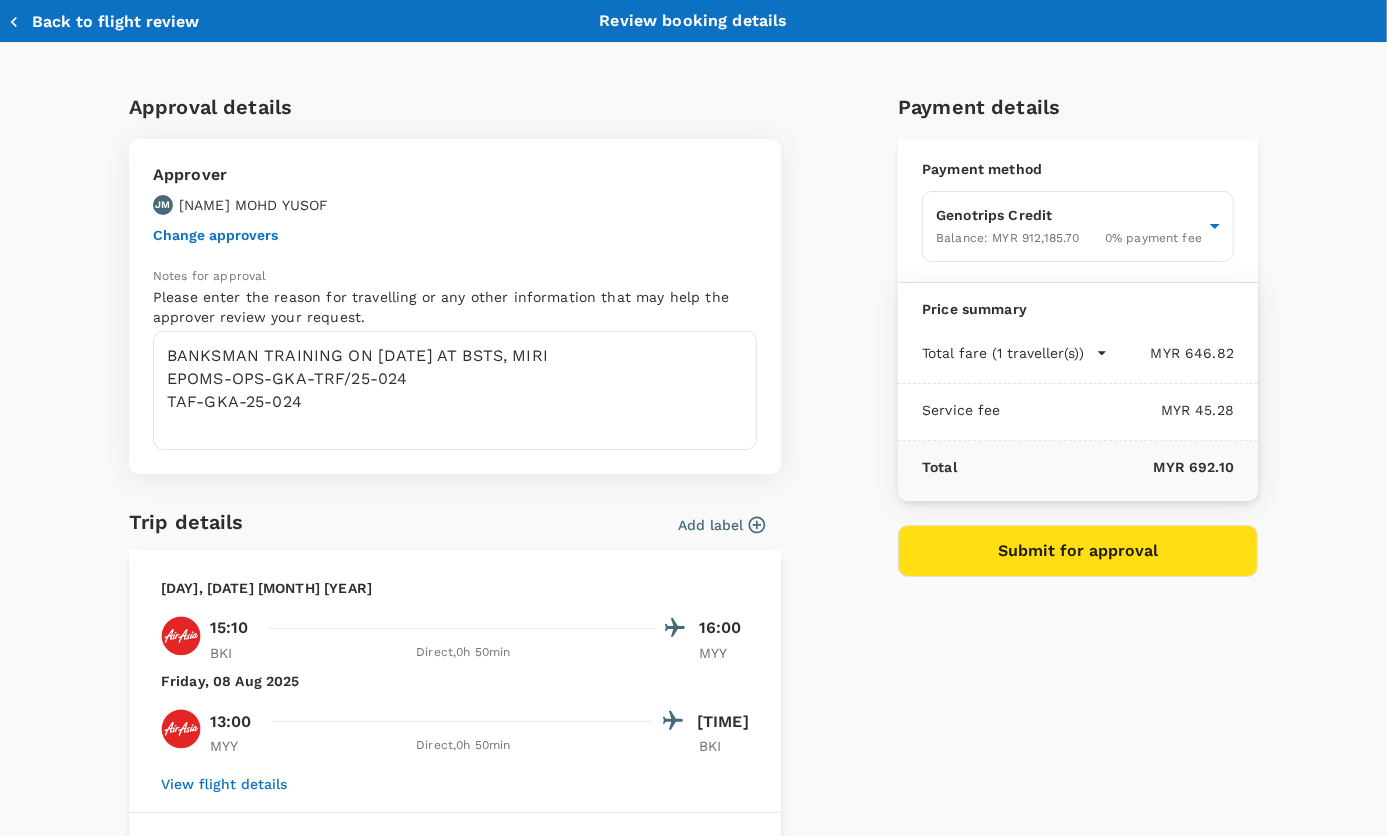 click 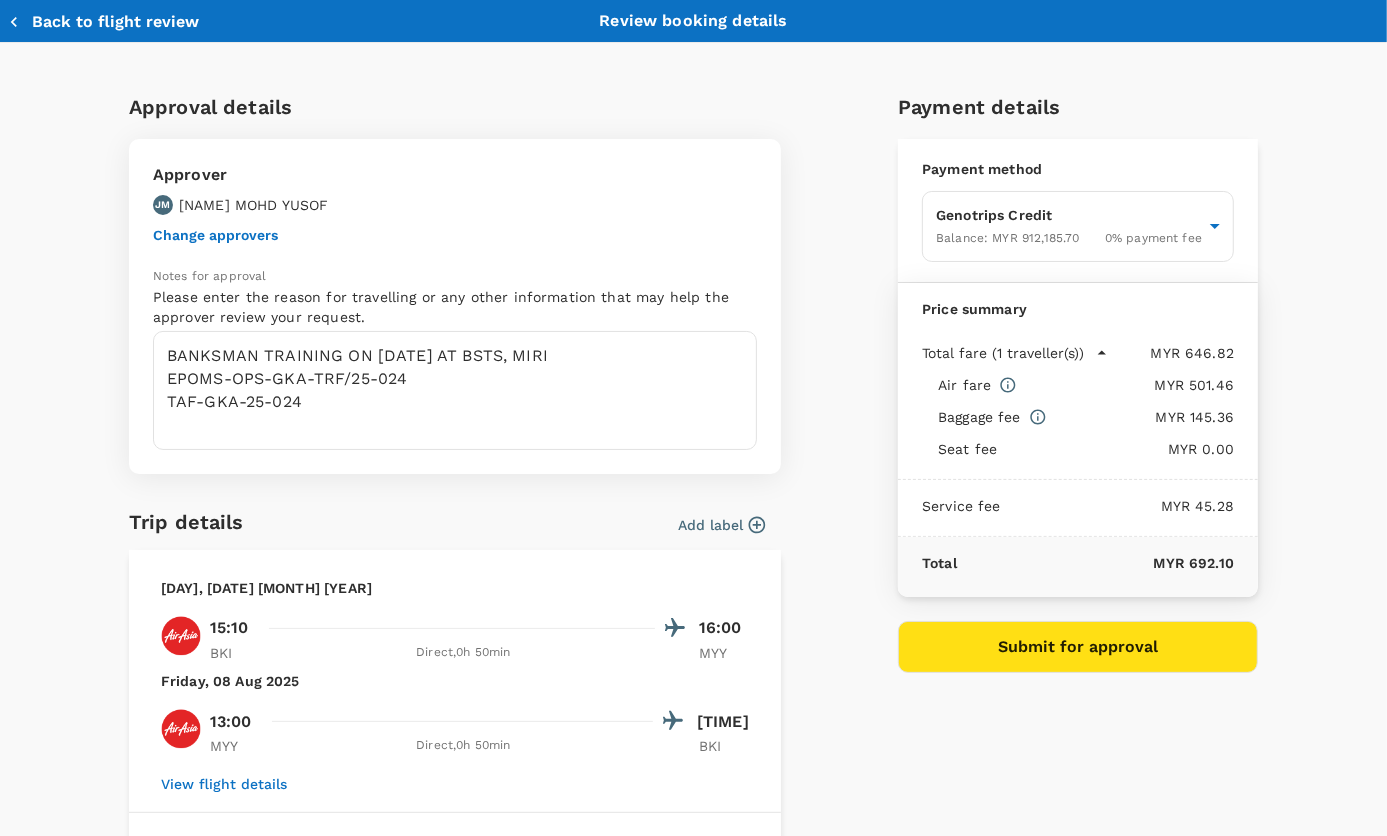 click 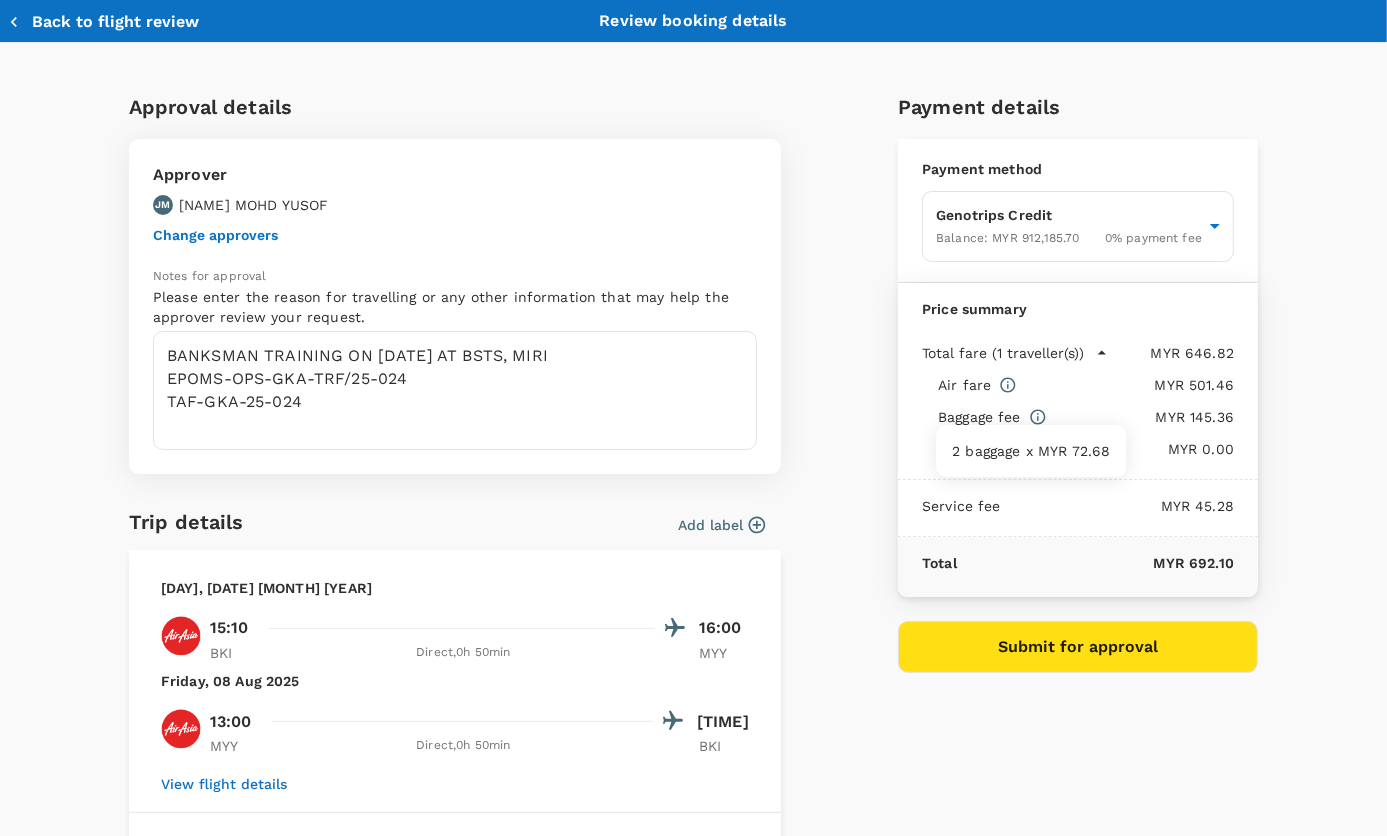 click 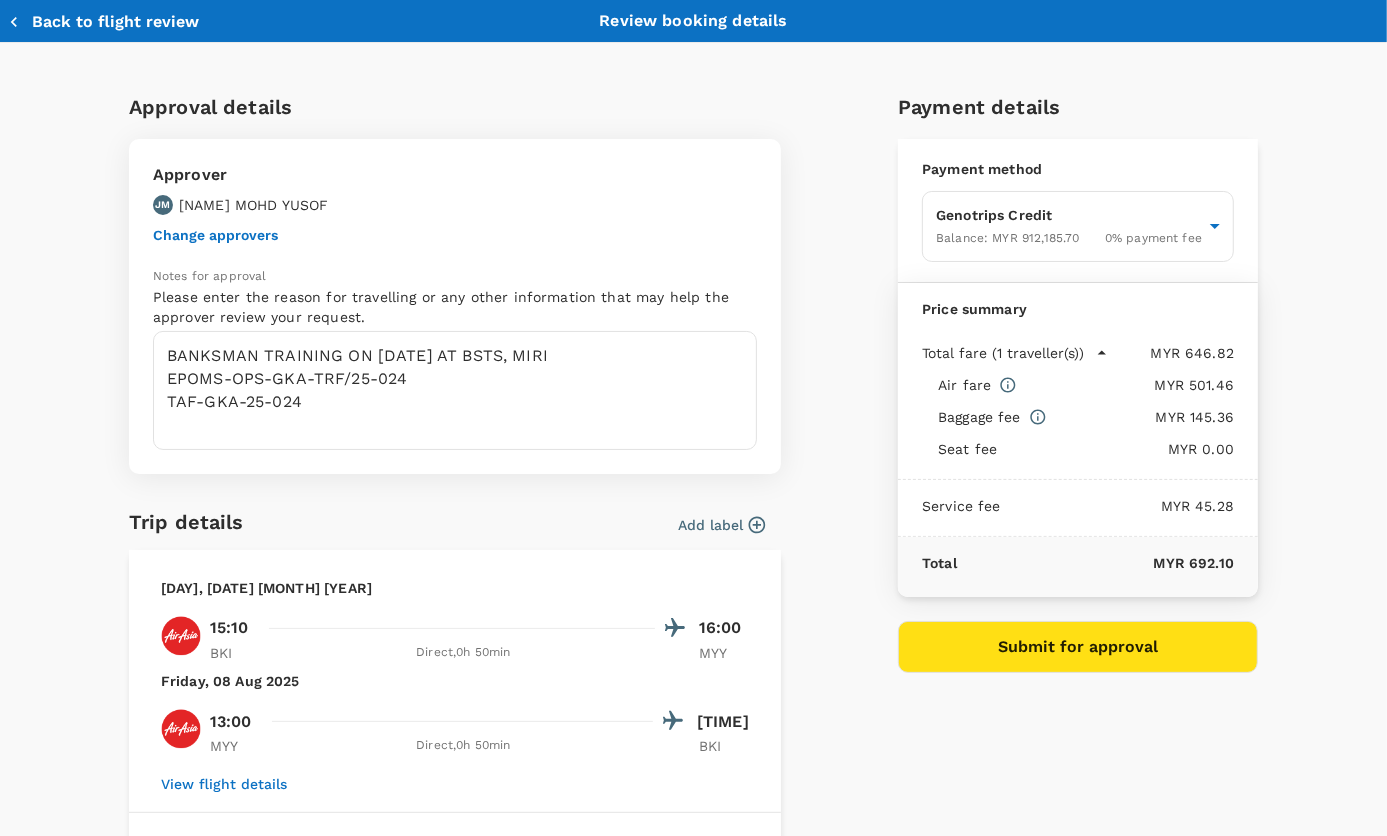click on "Air fare MYR [NUMBER] Baggage fee MYR [NUMBER] Seat fee MYR [NUMBER]" at bounding box center [1086, 423] 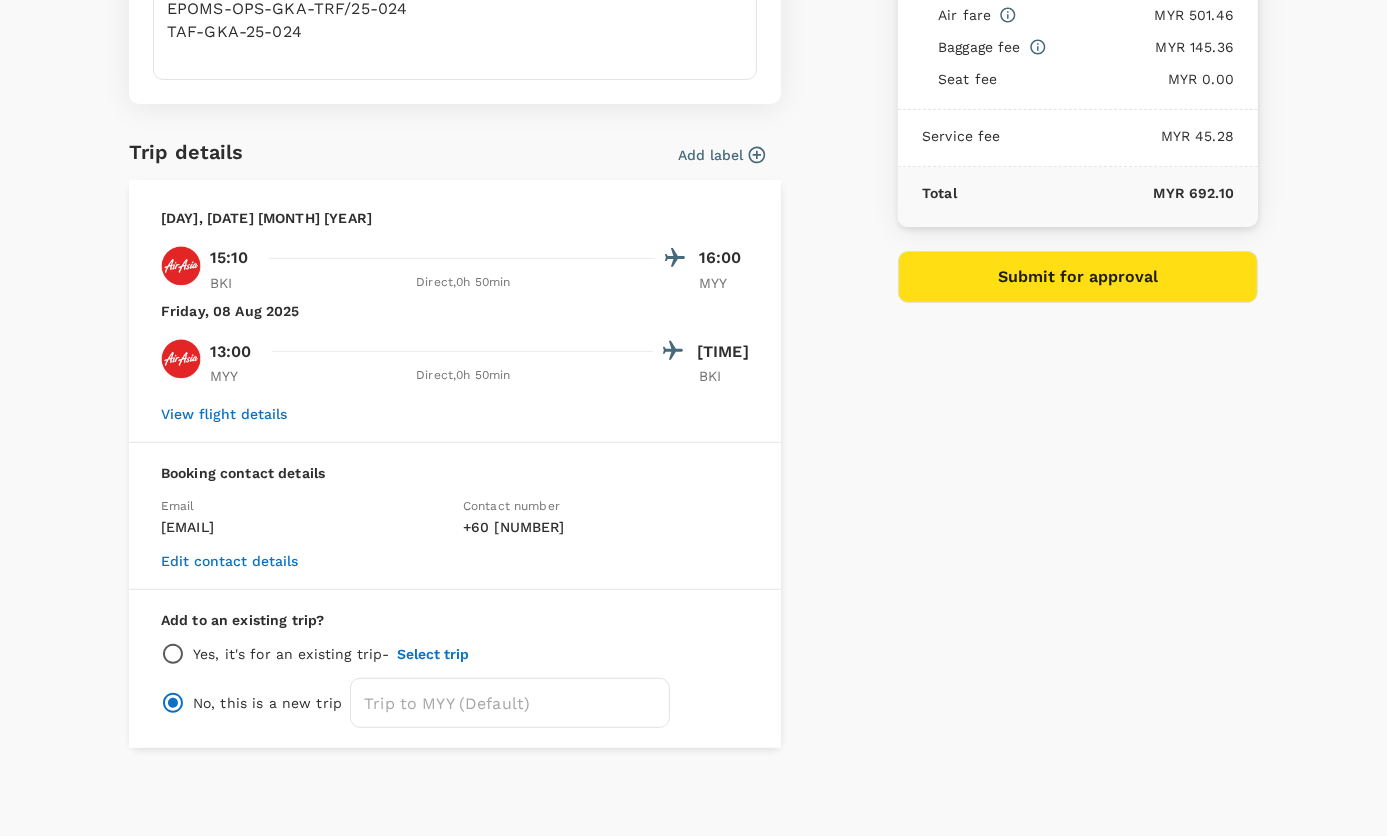 scroll, scrollTop: 371, scrollLeft: 0, axis: vertical 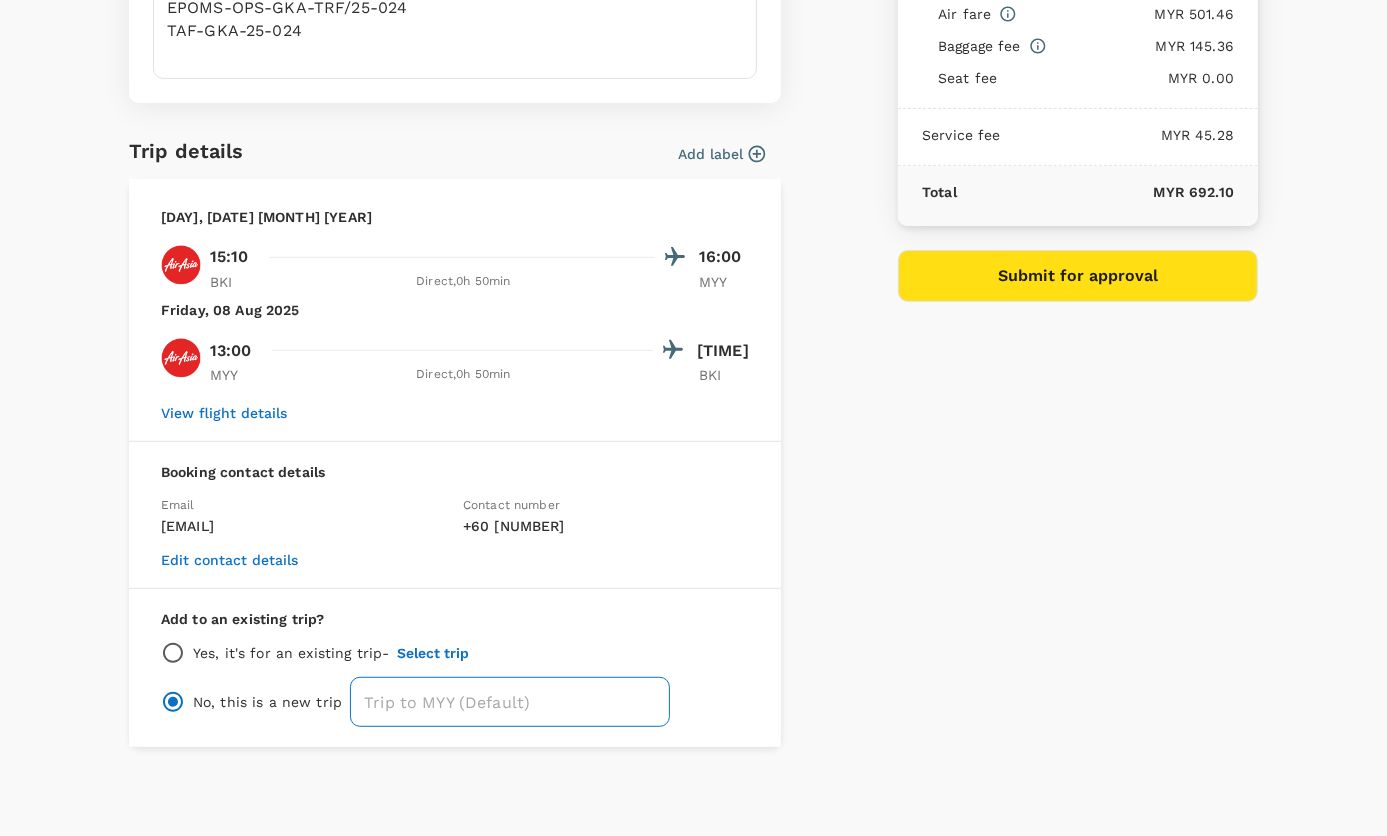 click at bounding box center (510, 702) 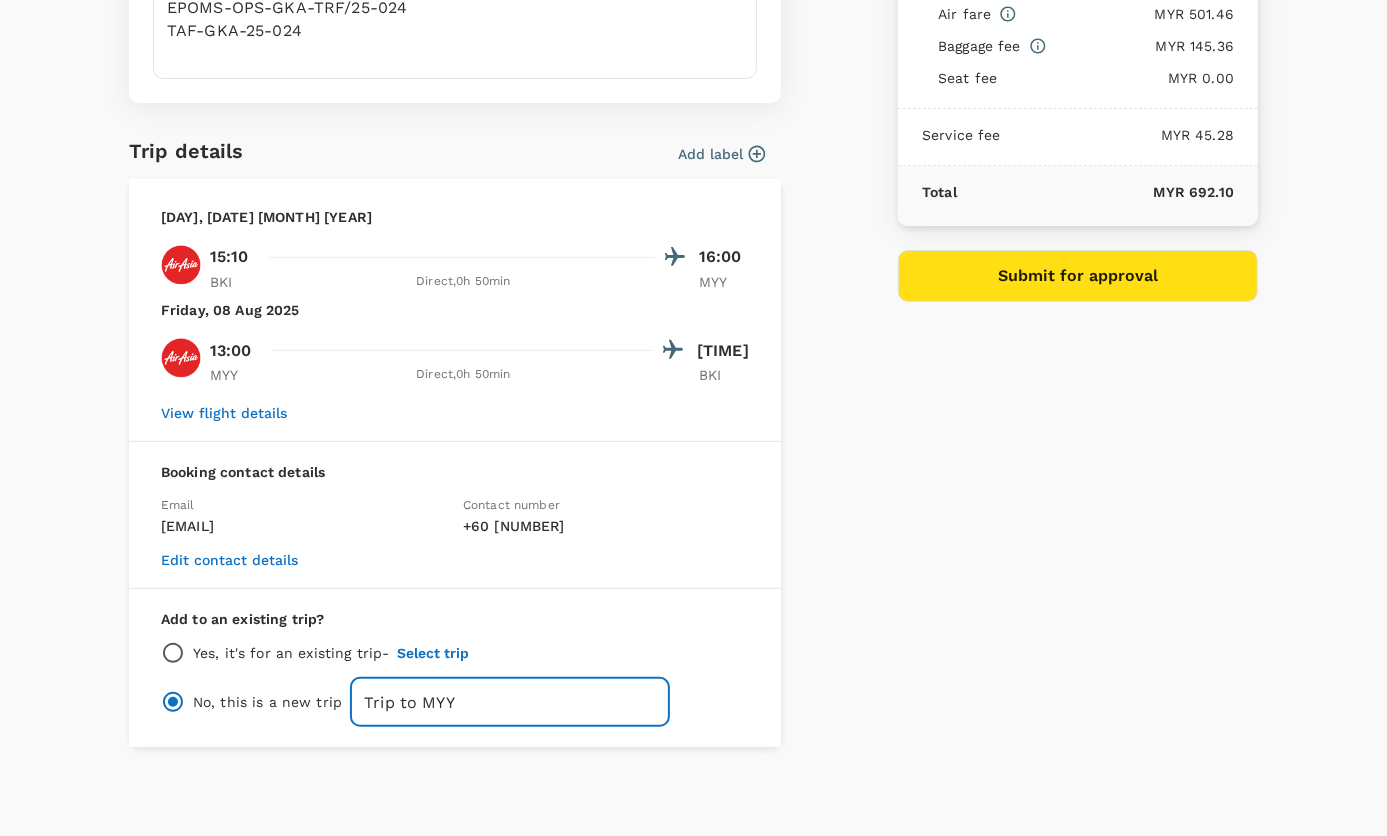 click on "Trip to MYY" at bounding box center [510, 702] 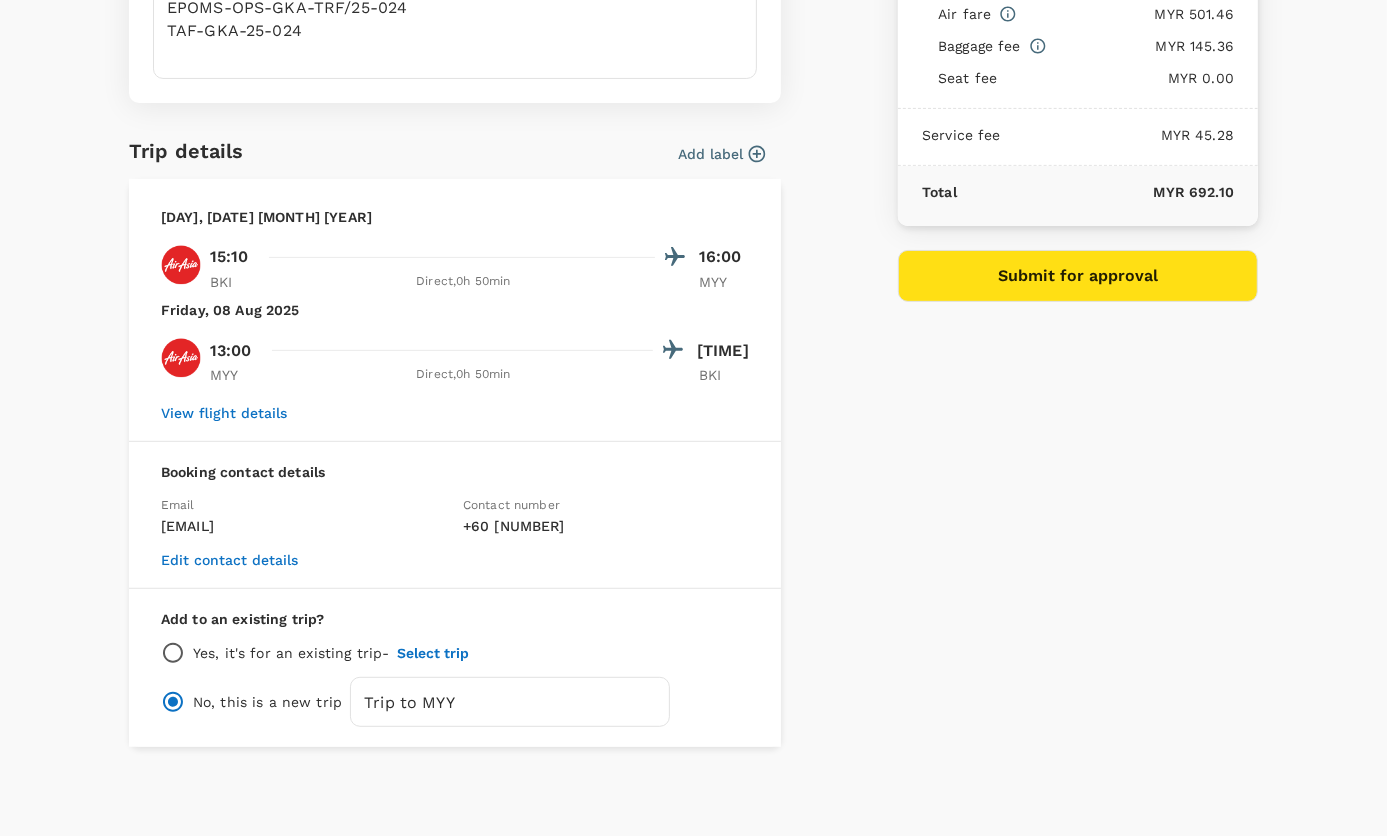 click on "Add to an existing trip?" at bounding box center [455, 619] 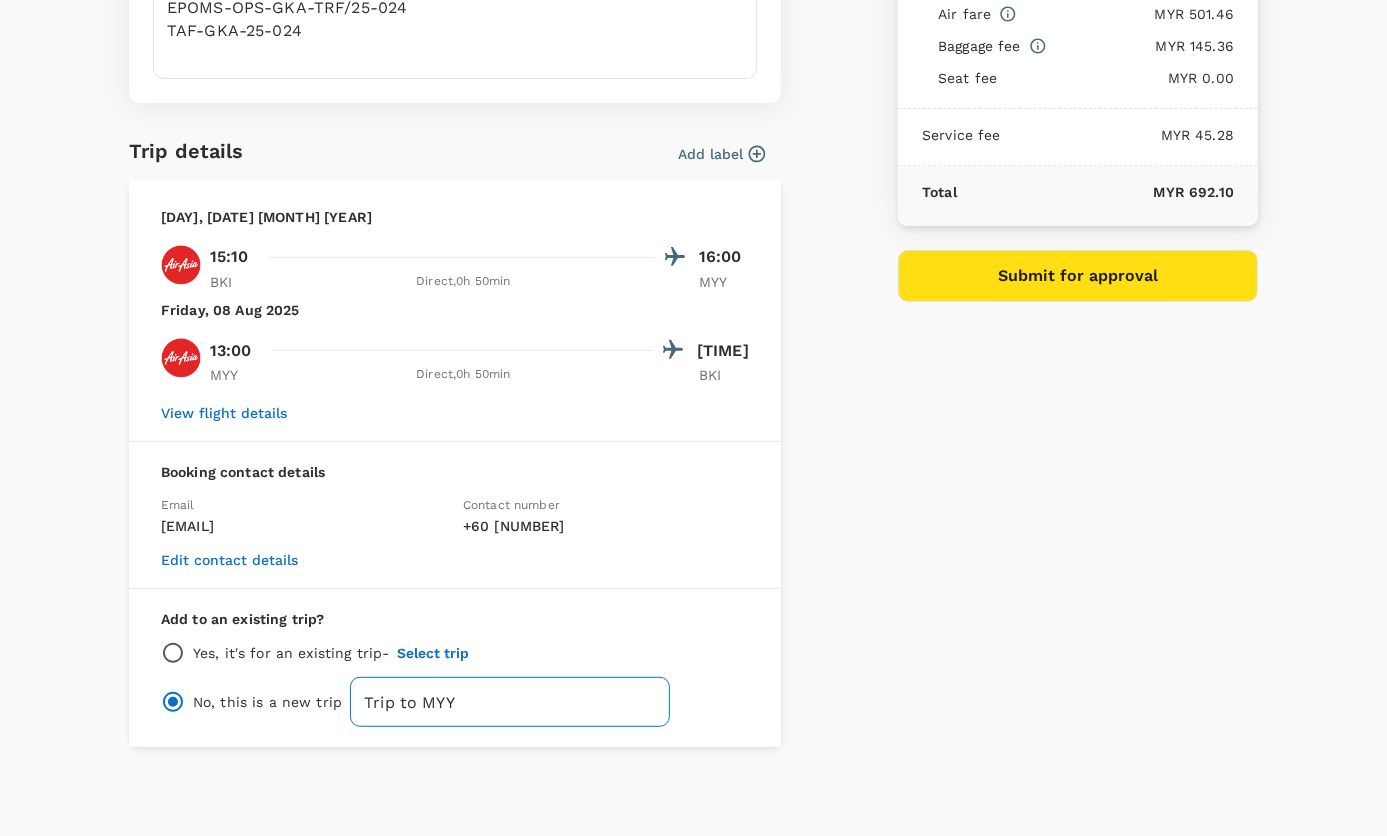 click on "Trip to MYY" at bounding box center [510, 702] 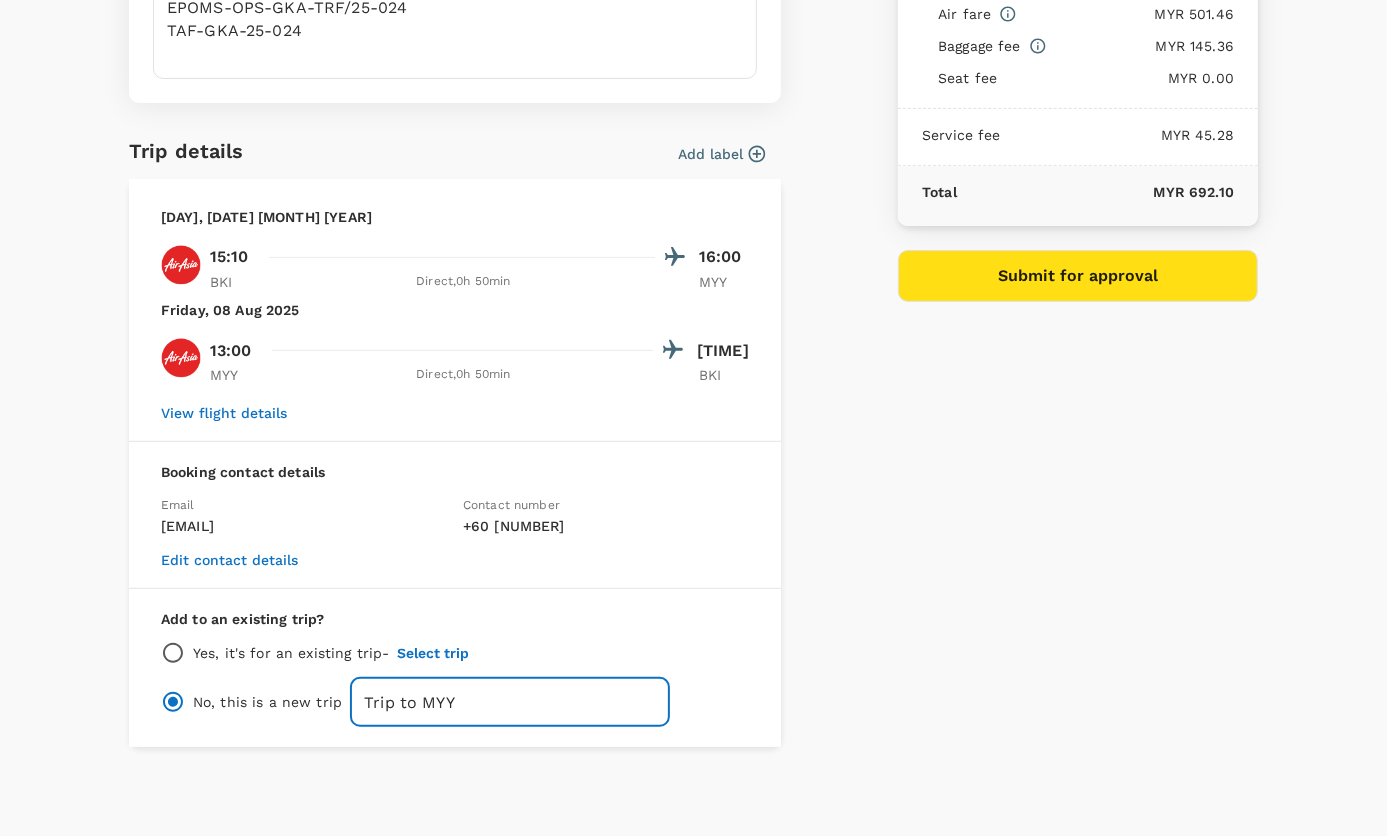 click on "Trip to MYY" at bounding box center [510, 702] 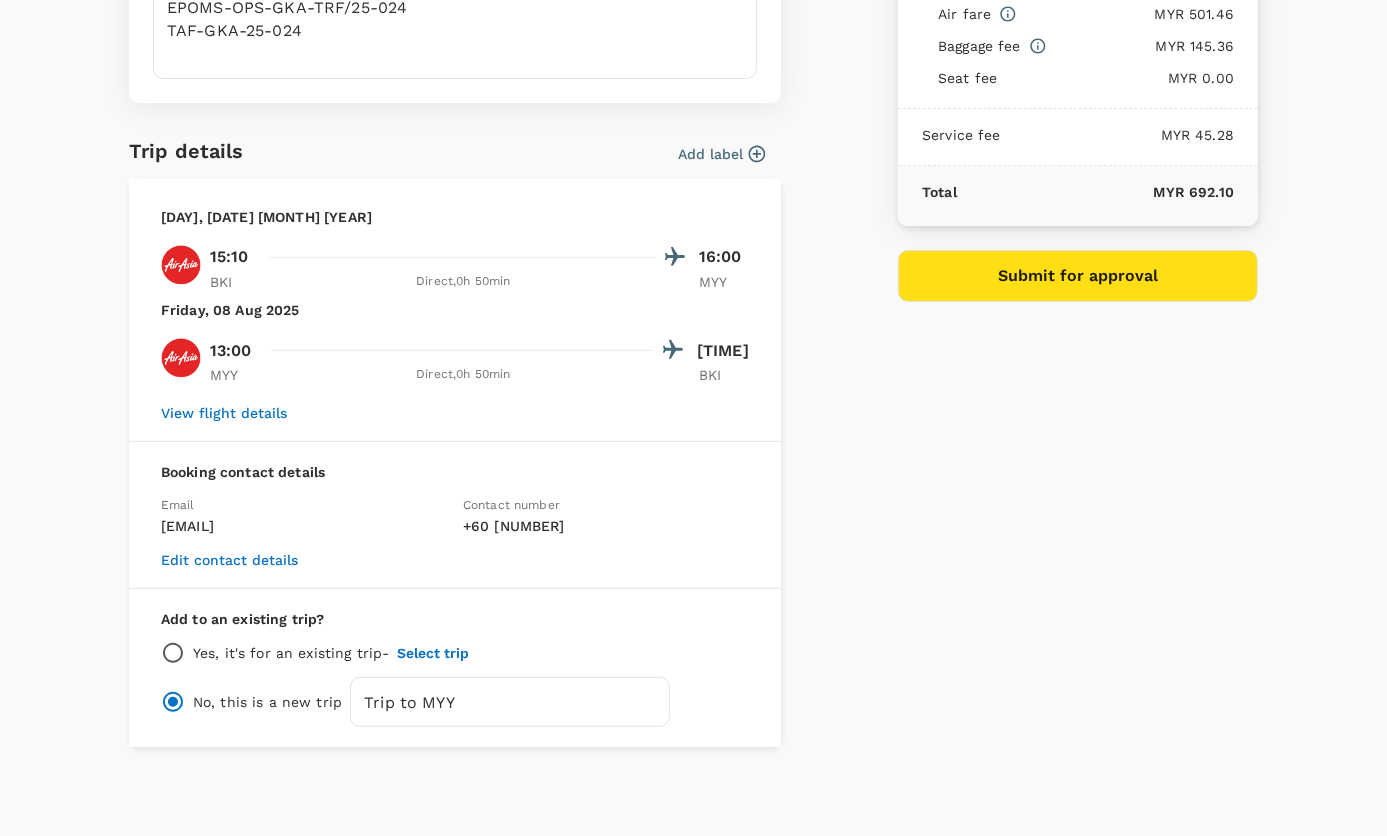 click on "View flight details" at bounding box center (224, 413) 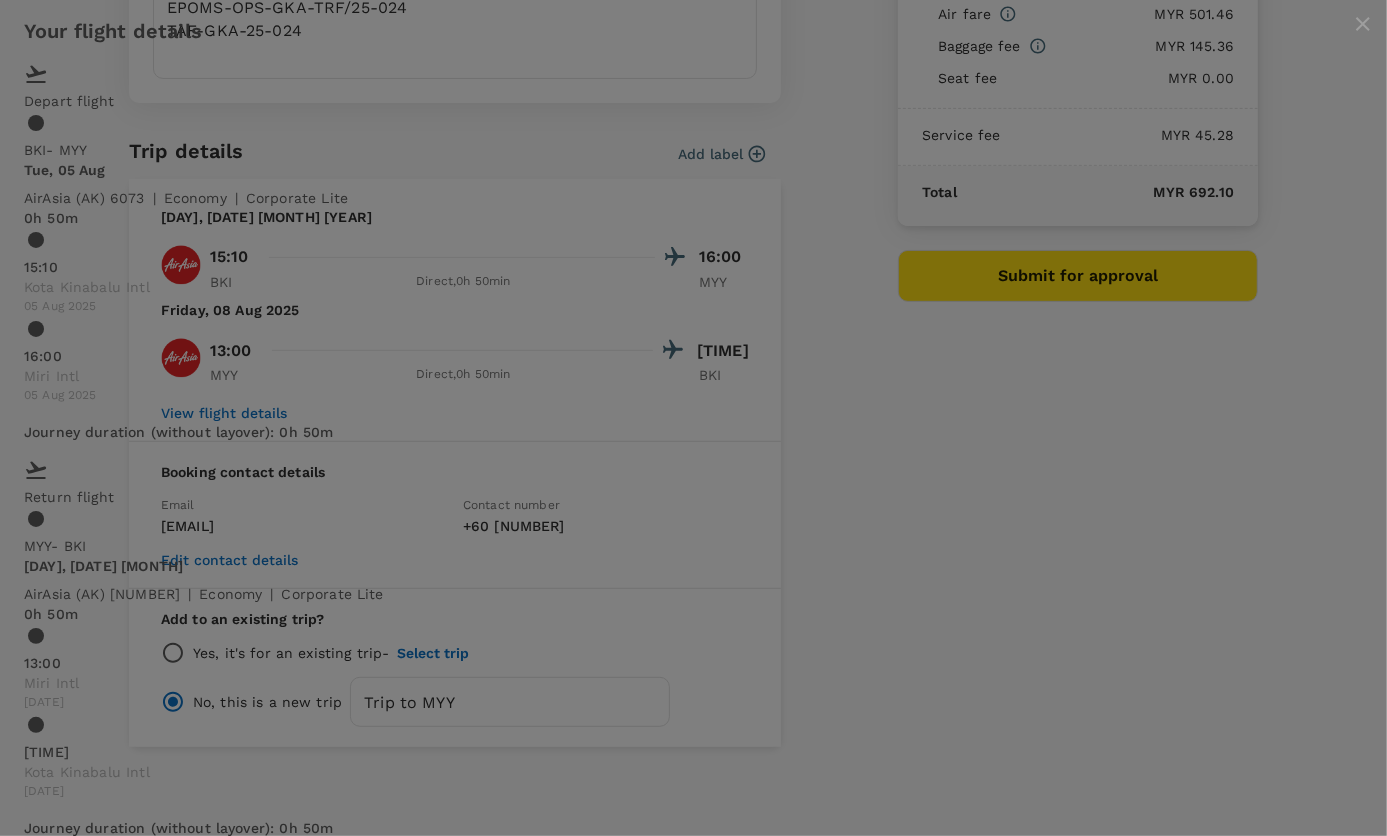click on "[TIME] [LOCATION] [DATE] [TIME] [LOCATION] [DATE]" at bounding box center [693, 713] 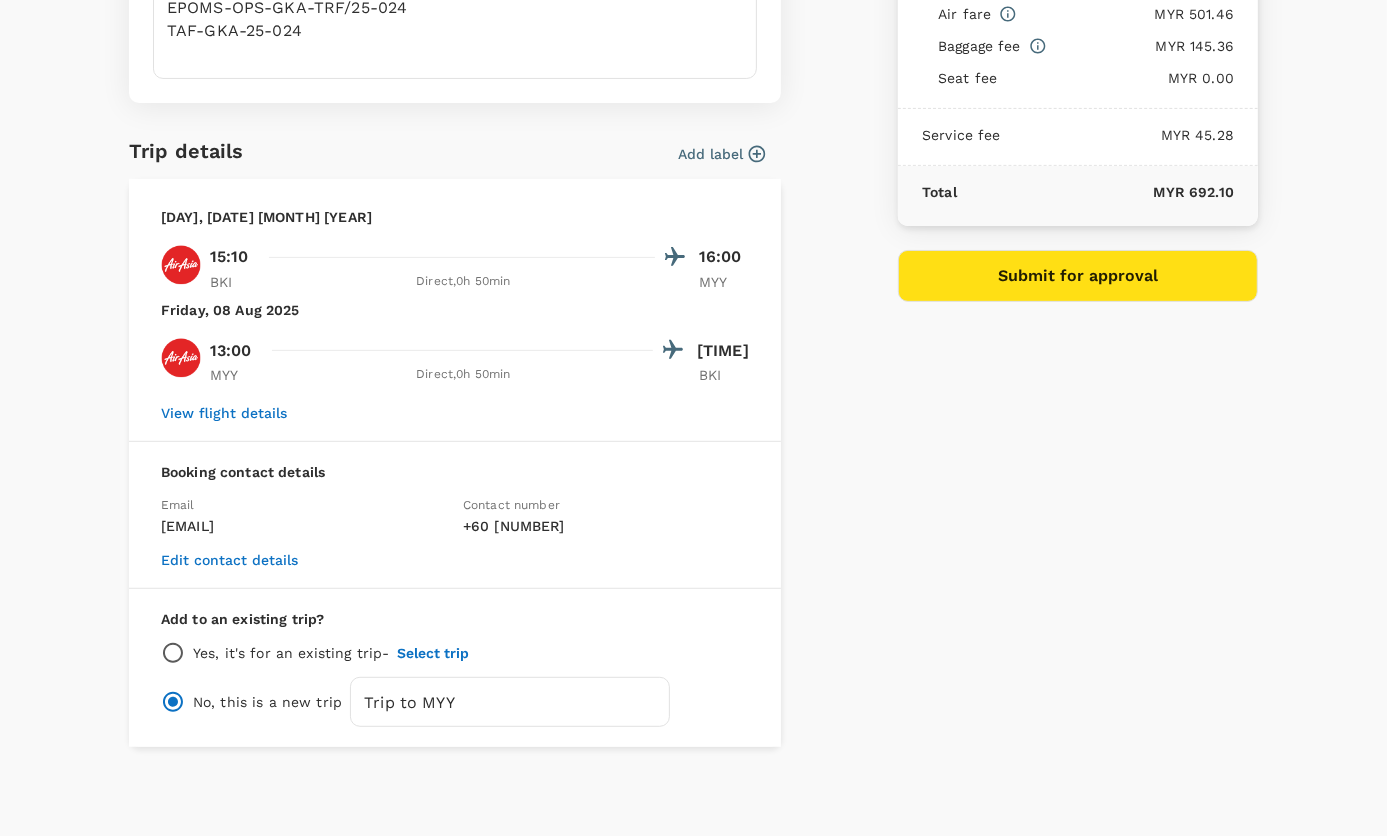 click on "Submit for approval" at bounding box center [1078, 276] 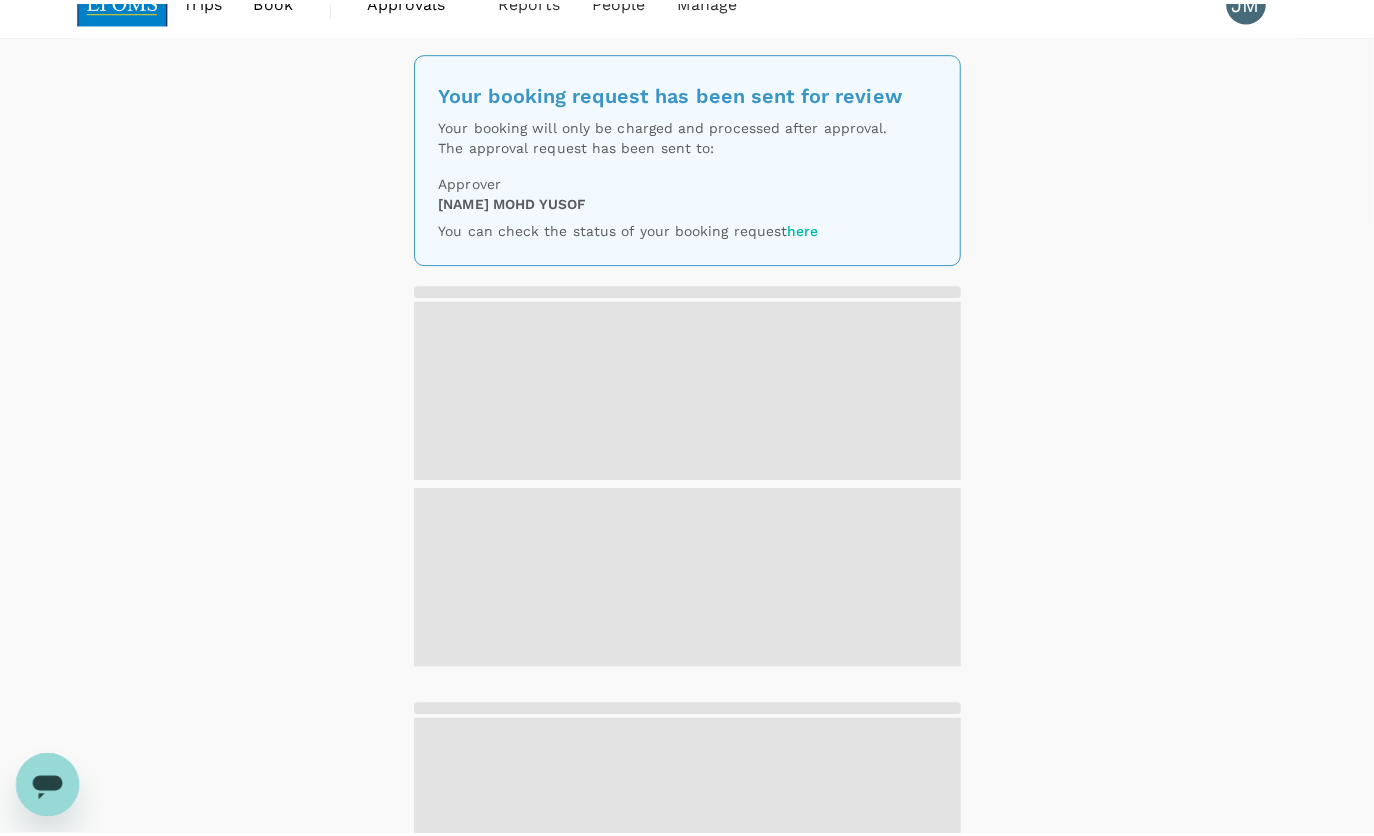 scroll, scrollTop: 0, scrollLeft: 0, axis: both 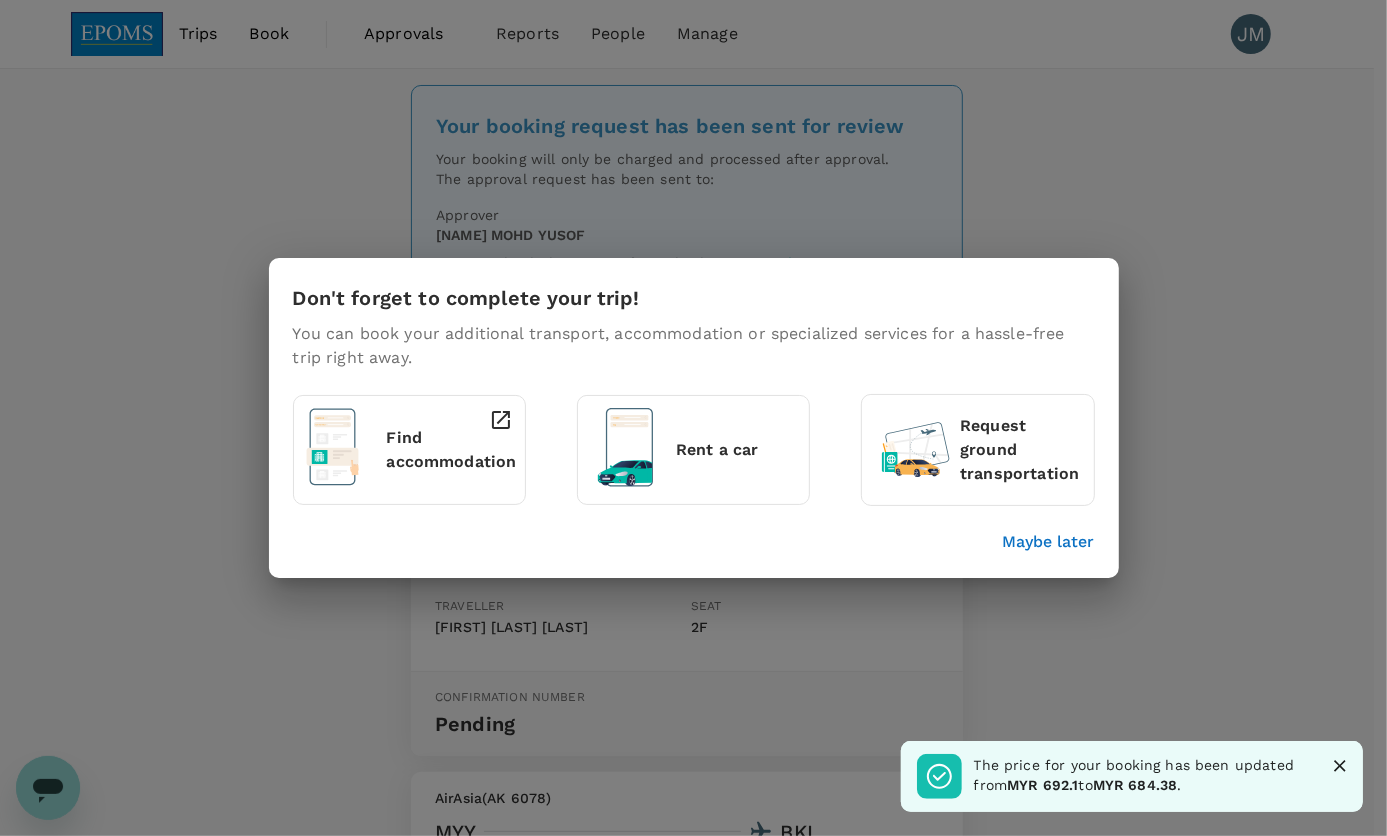 click on "The price for your booking has been updated from  MYR   [NUMBER]  to  MYR   [NUMBER] ." at bounding box center [1141, 775] 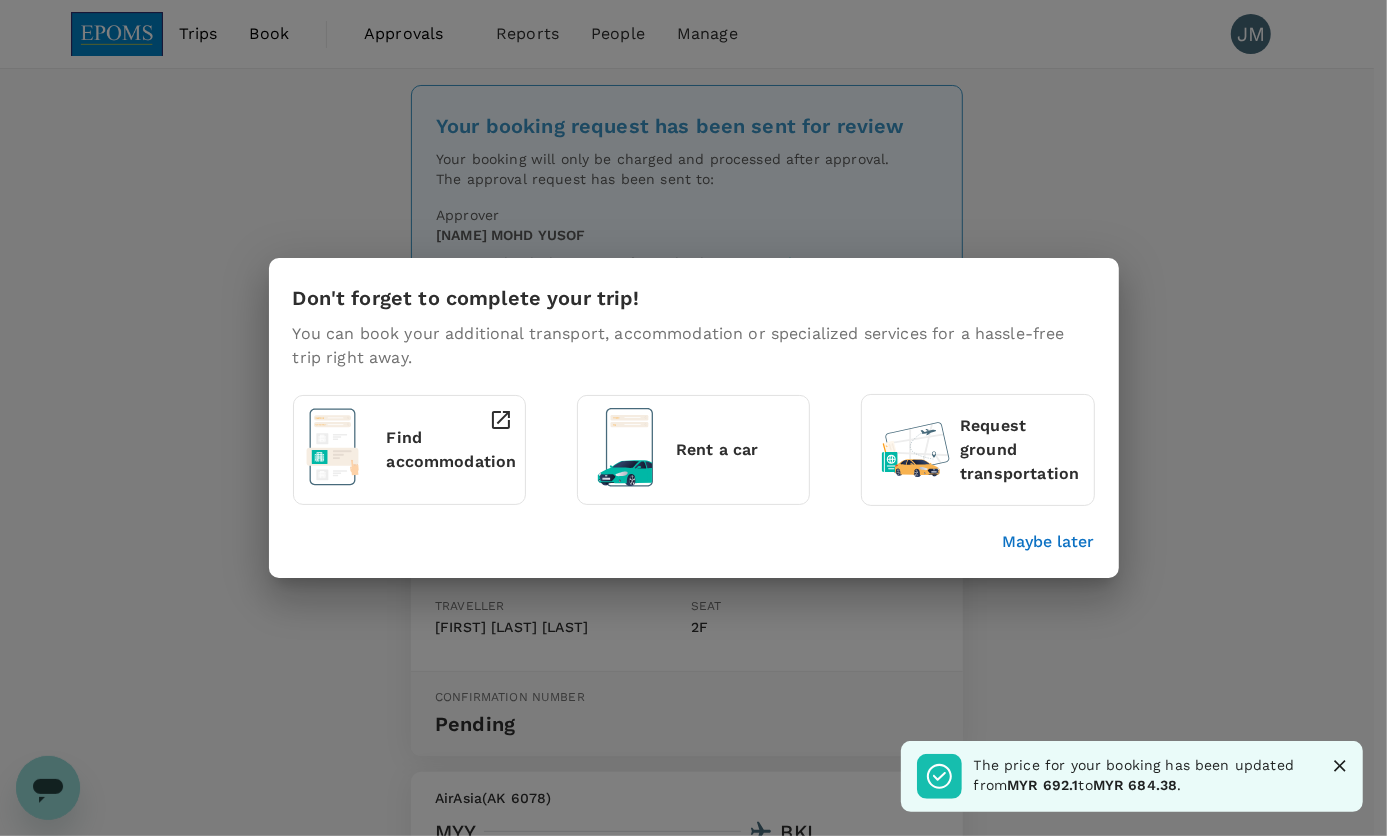 click on "Maybe later" at bounding box center (1049, 542) 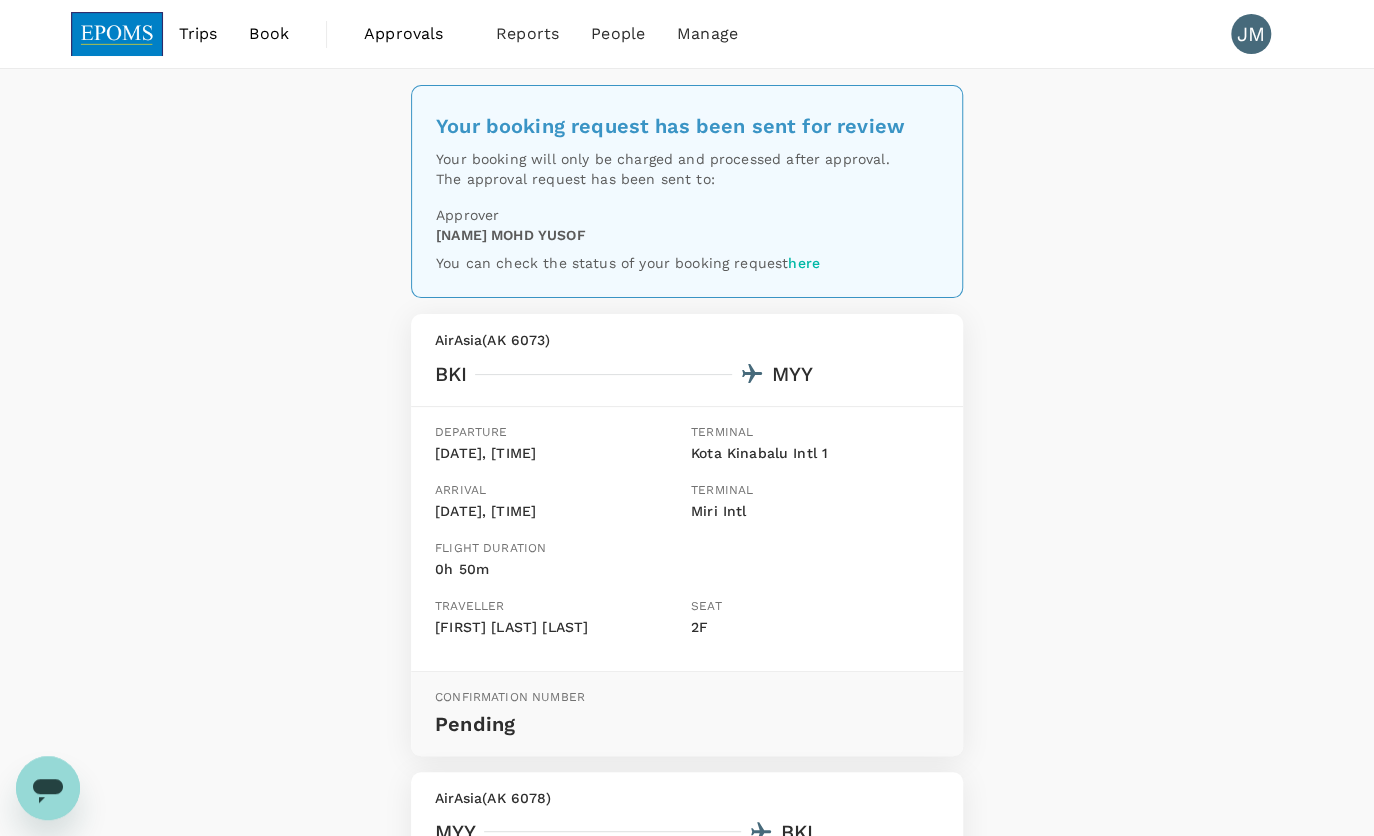 click on "Your booking request has been sent for review Your booking will only be charged and processed after approval. The approval request has been sent to: Approver [FIRST] [LAST]   [LAST] You can check the status of your booking request  here AirAsia  ( AK [NUMBER] ) BKI MYY Departure [DATE], [TIME] Terminal [LOCATION]   Arrival [DATE], [TIME] Terminal [LOCATION]   Flight duration [DURATION] Traveller [FIRST] [LAST] [LAST] Seat [SEAT] Confirmation number Pending AirAsia  ( AK [NUMBER] ) MYY BKI Departure [DATE], [TIME] Terminal [LOCATION]   Arrival [DATE], [TIME] Terminal [LOCATION]   Flight duration [DURATION] Traveller [FIRST] [LAST] [LAST] Seat [SEAT] Confirmation number Pending Back to trips Book a hotel" at bounding box center (687, 707) 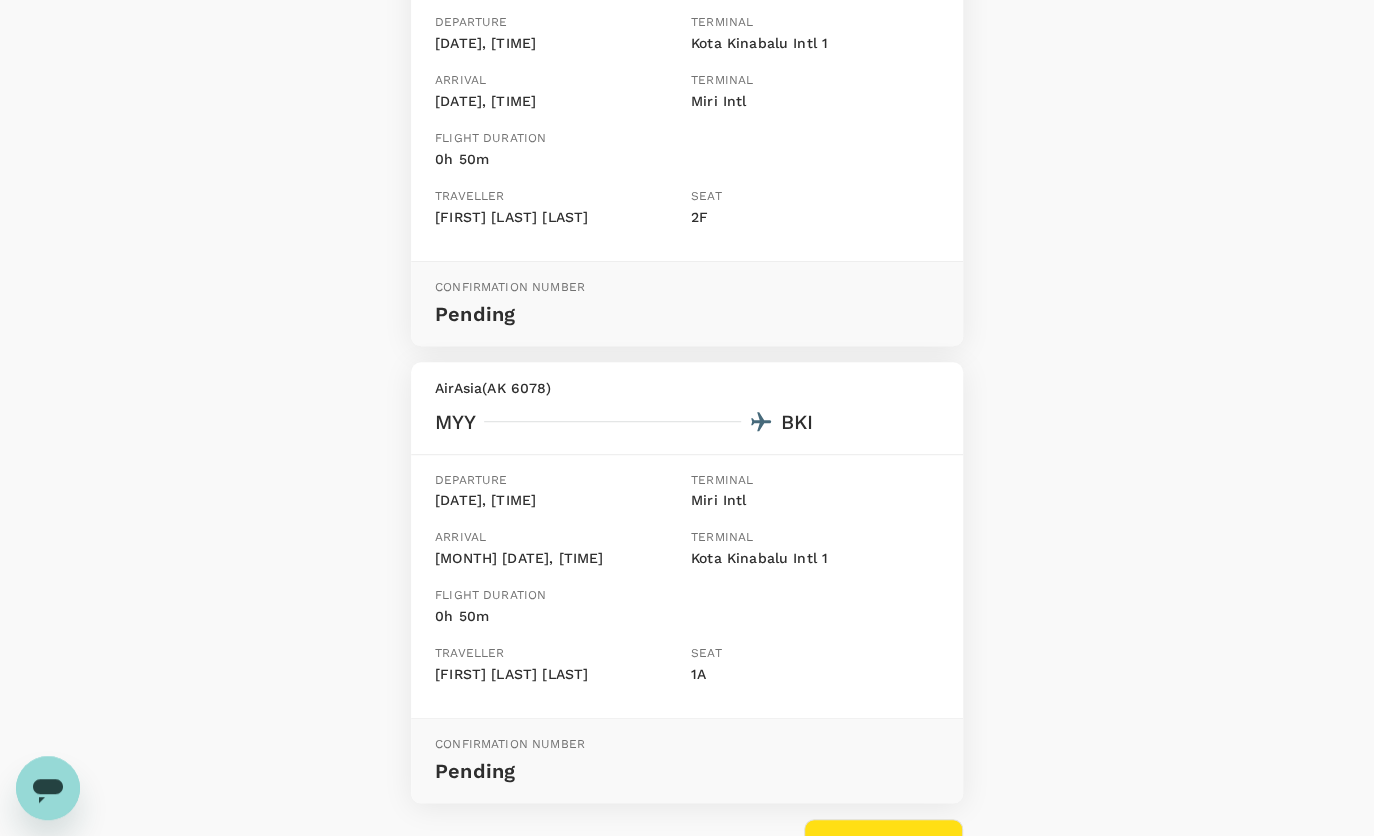 scroll, scrollTop: 0, scrollLeft: 0, axis: both 